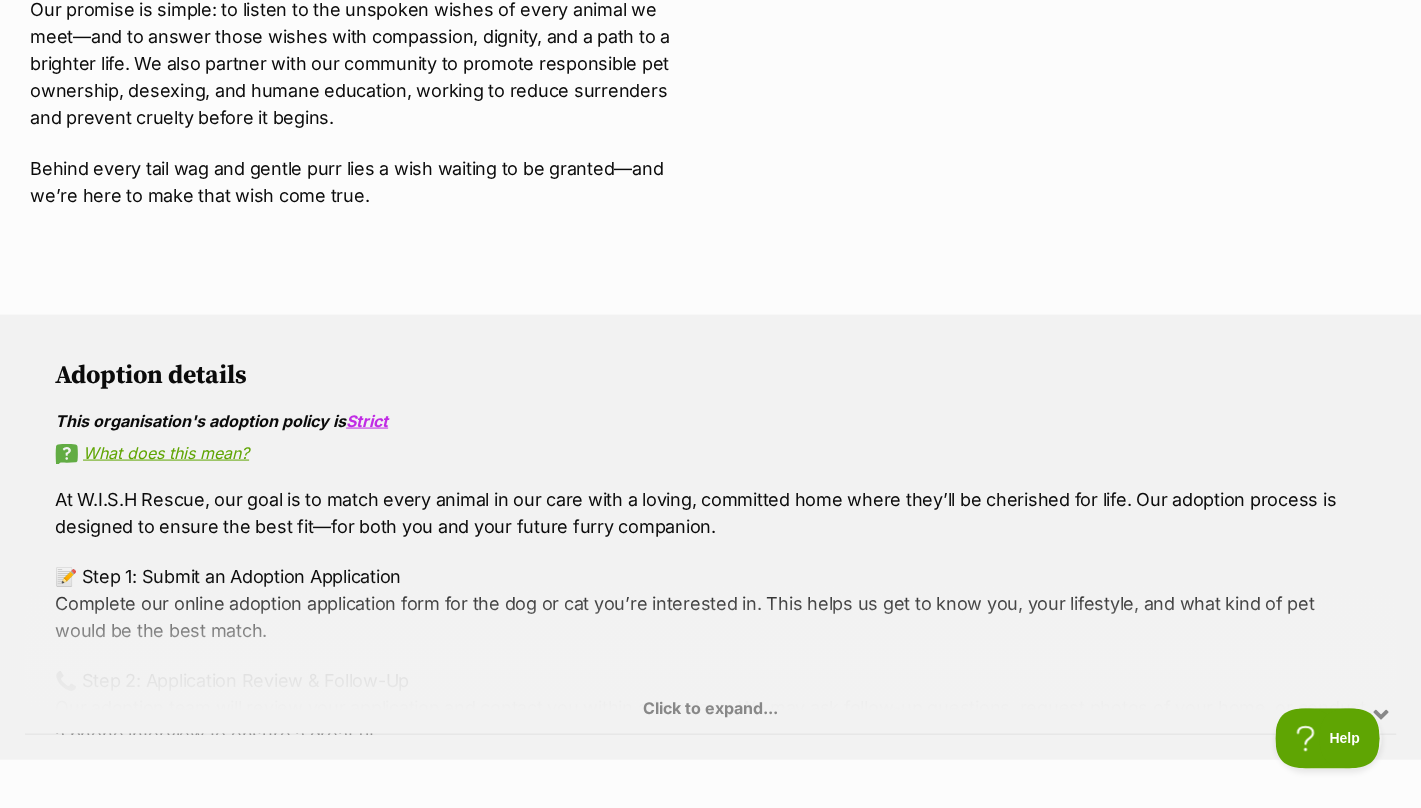 scroll, scrollTop: 1160, scrollLeft: 0, axis: vertical 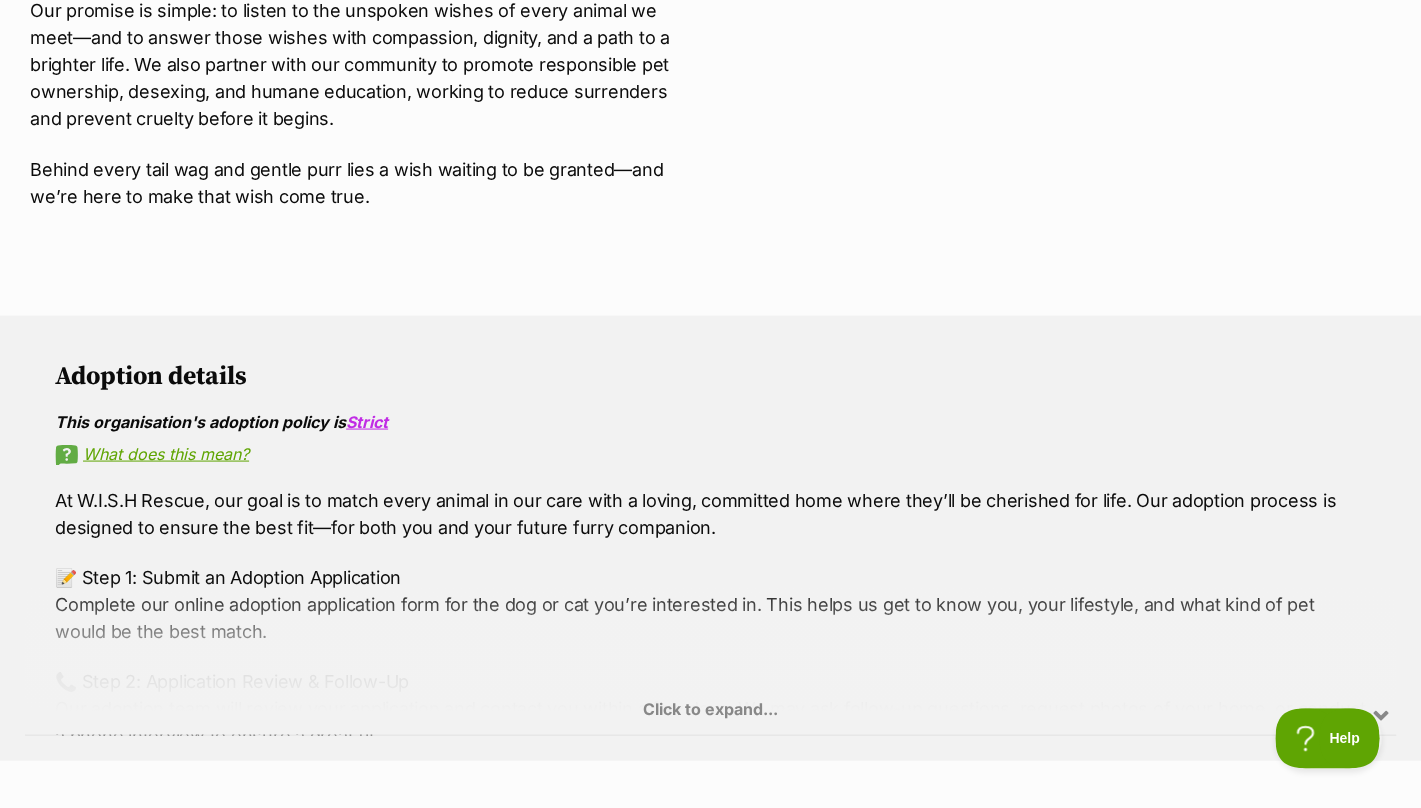 click on "Click to expand..." at bounding box center (710, 657) 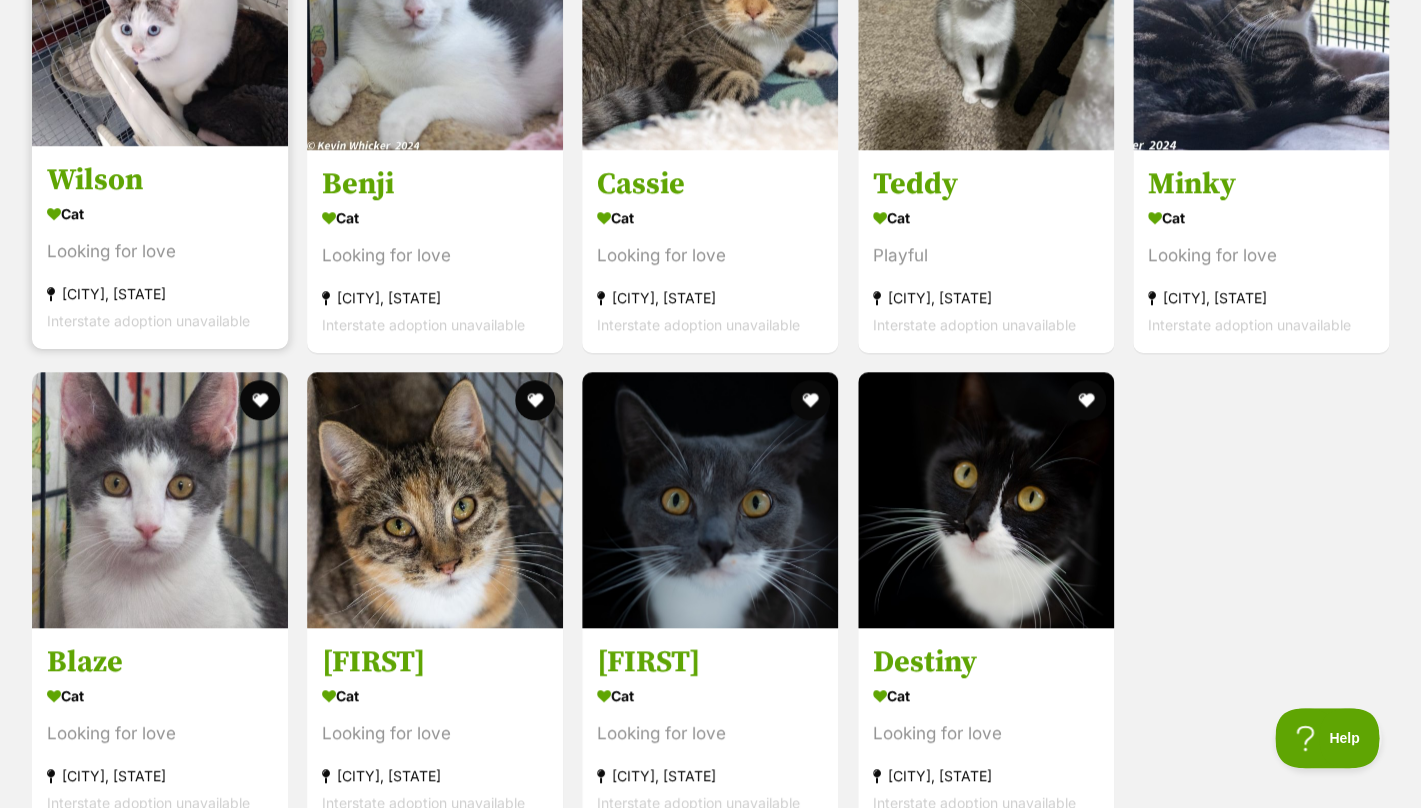 scroll, scrollTop: 3143, scrollLeft: 0, axis: vertical 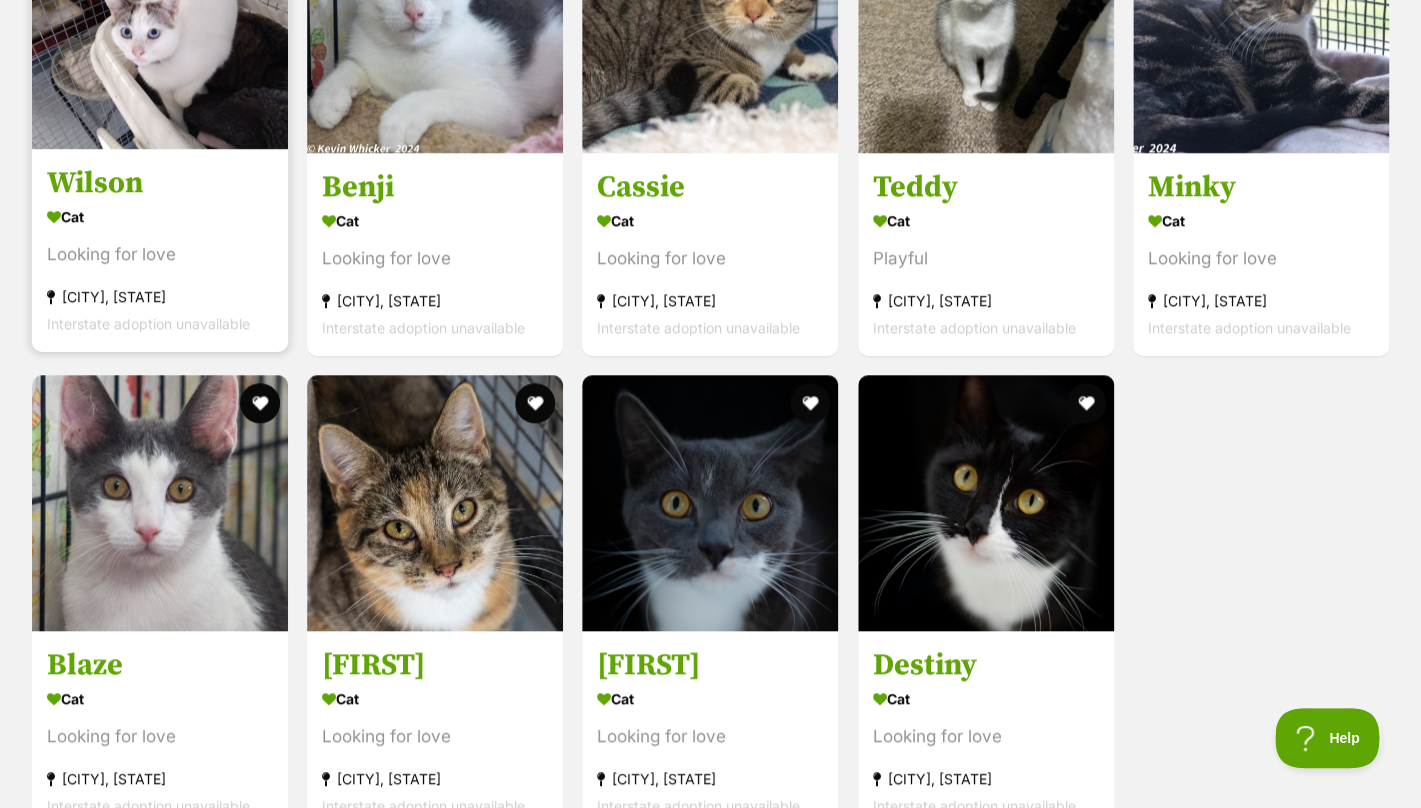 click on "Wilson
Cat
Looking for love
Ipswich, QLD
Interstate adoption unavailable" at bounding box center (160, 250) 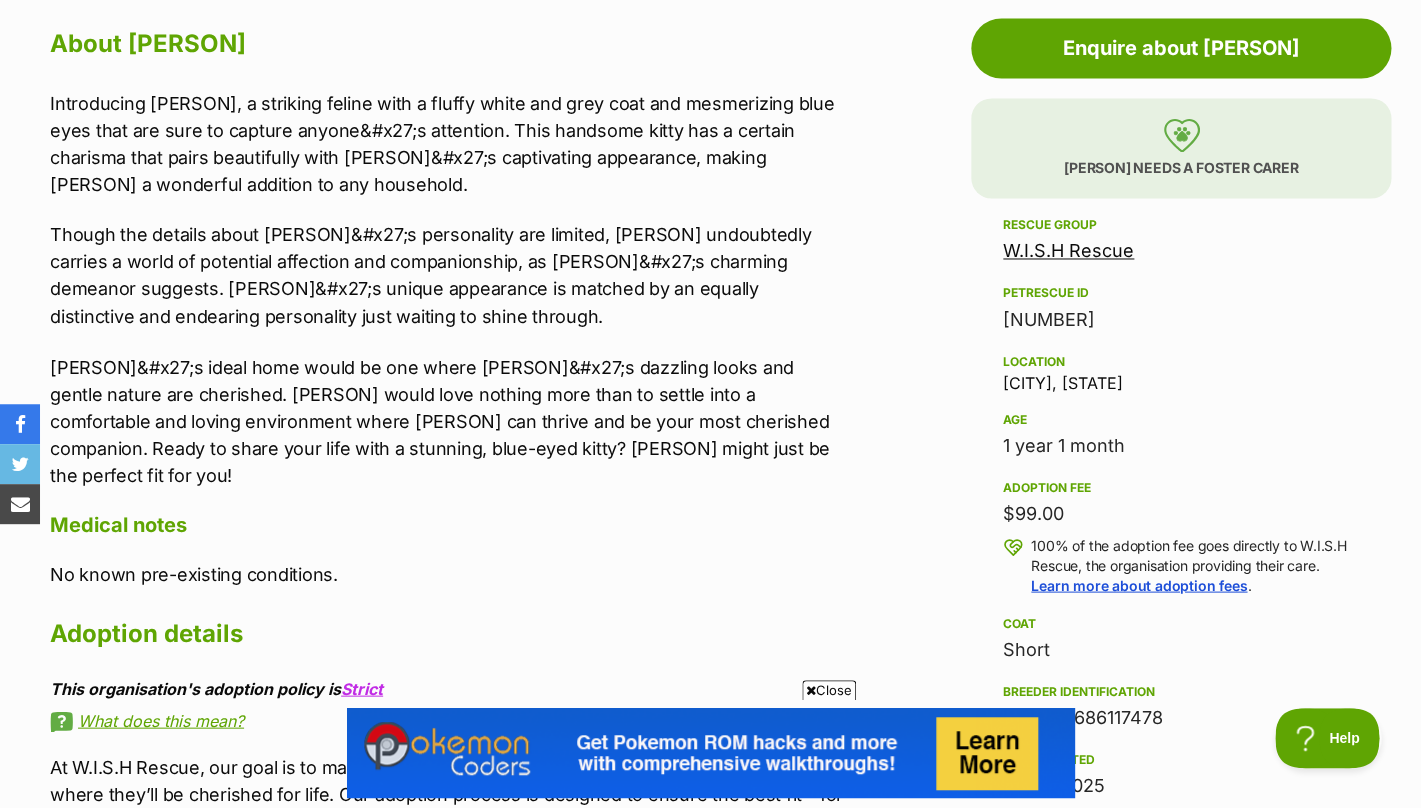 scroll, scrollTop: 0, scrollLeft: 0, axis: both 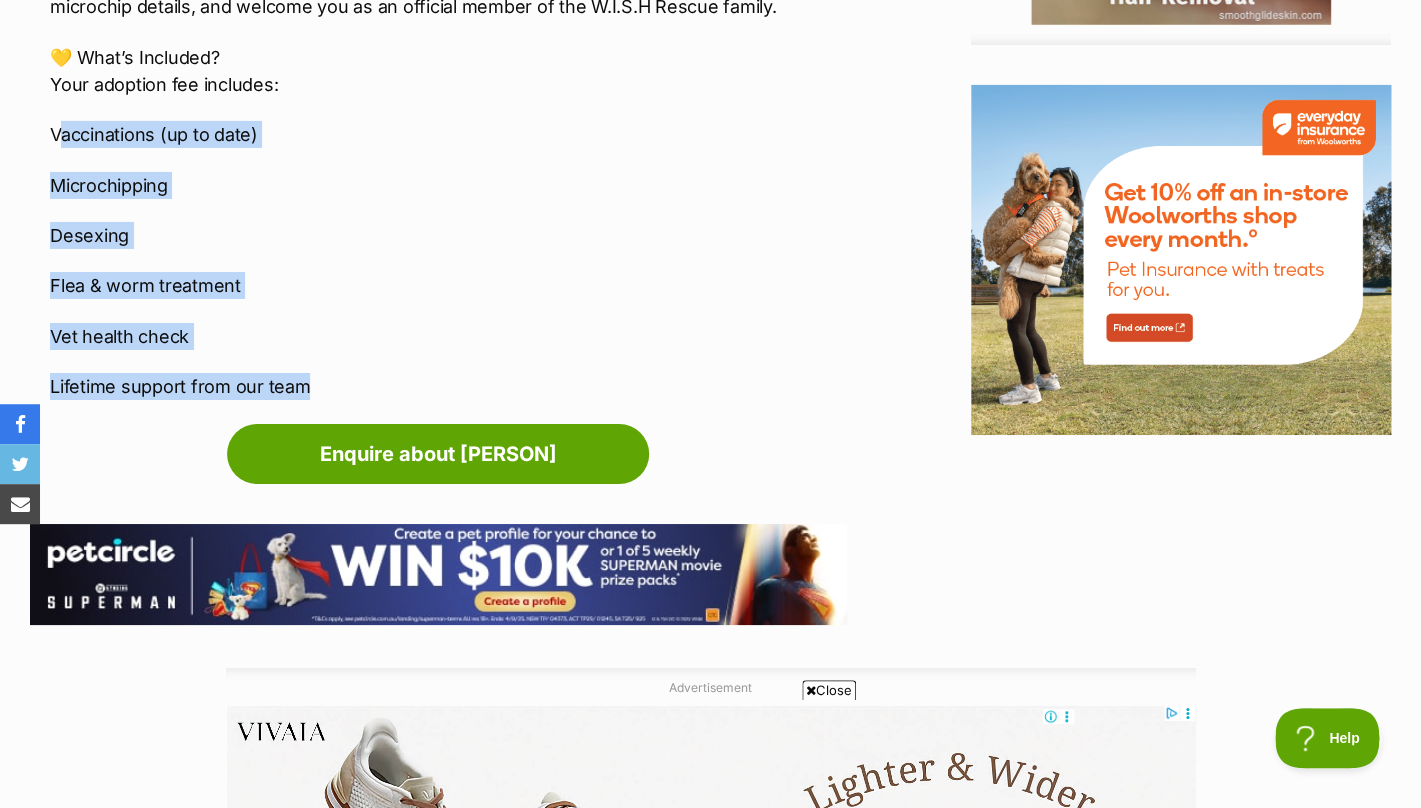 drag, startPoint x: 64, startPoint y: 109, endPoint x: 332, endPoint y: 373, distance: 376.19144 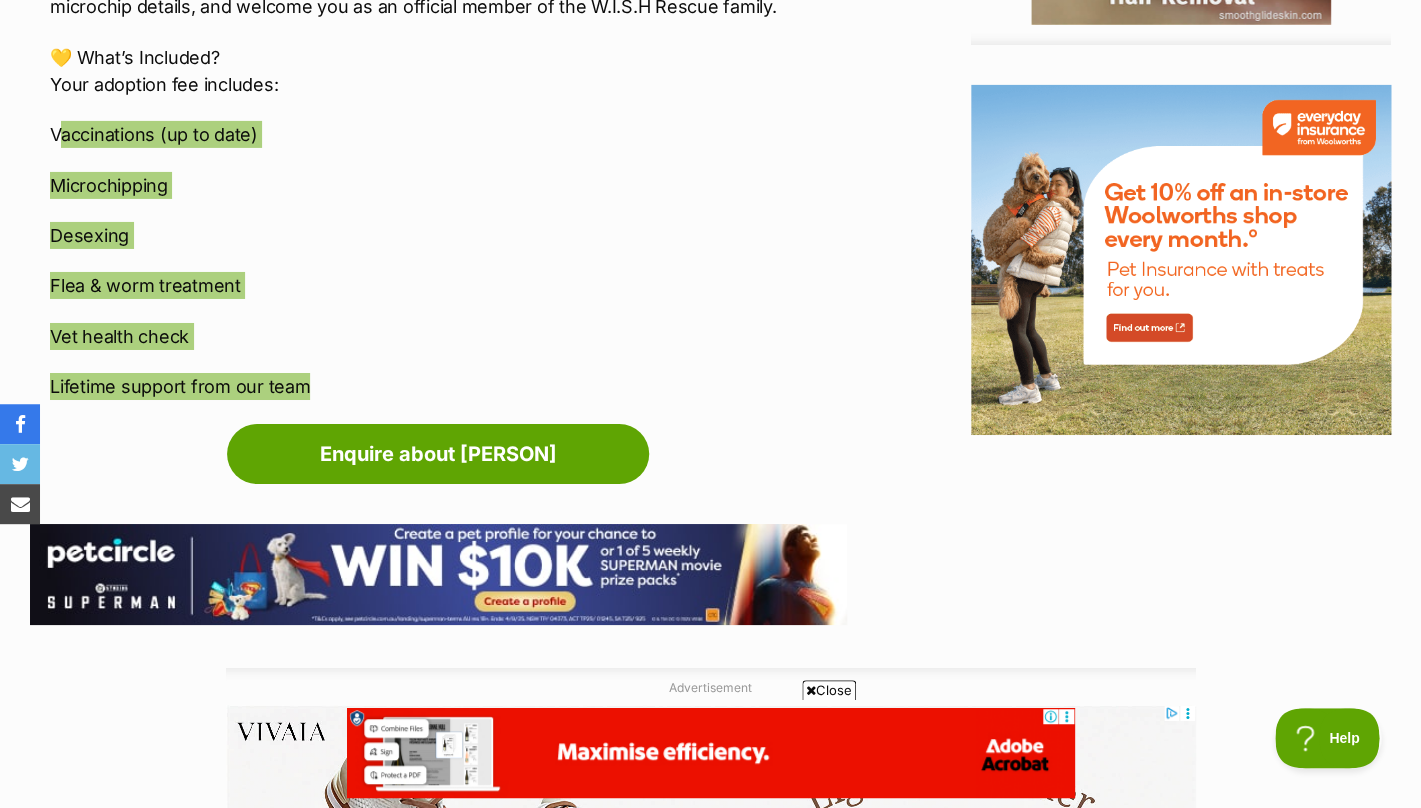 scroll, scrollTop: 0, scrollLeft: 0, axis: both 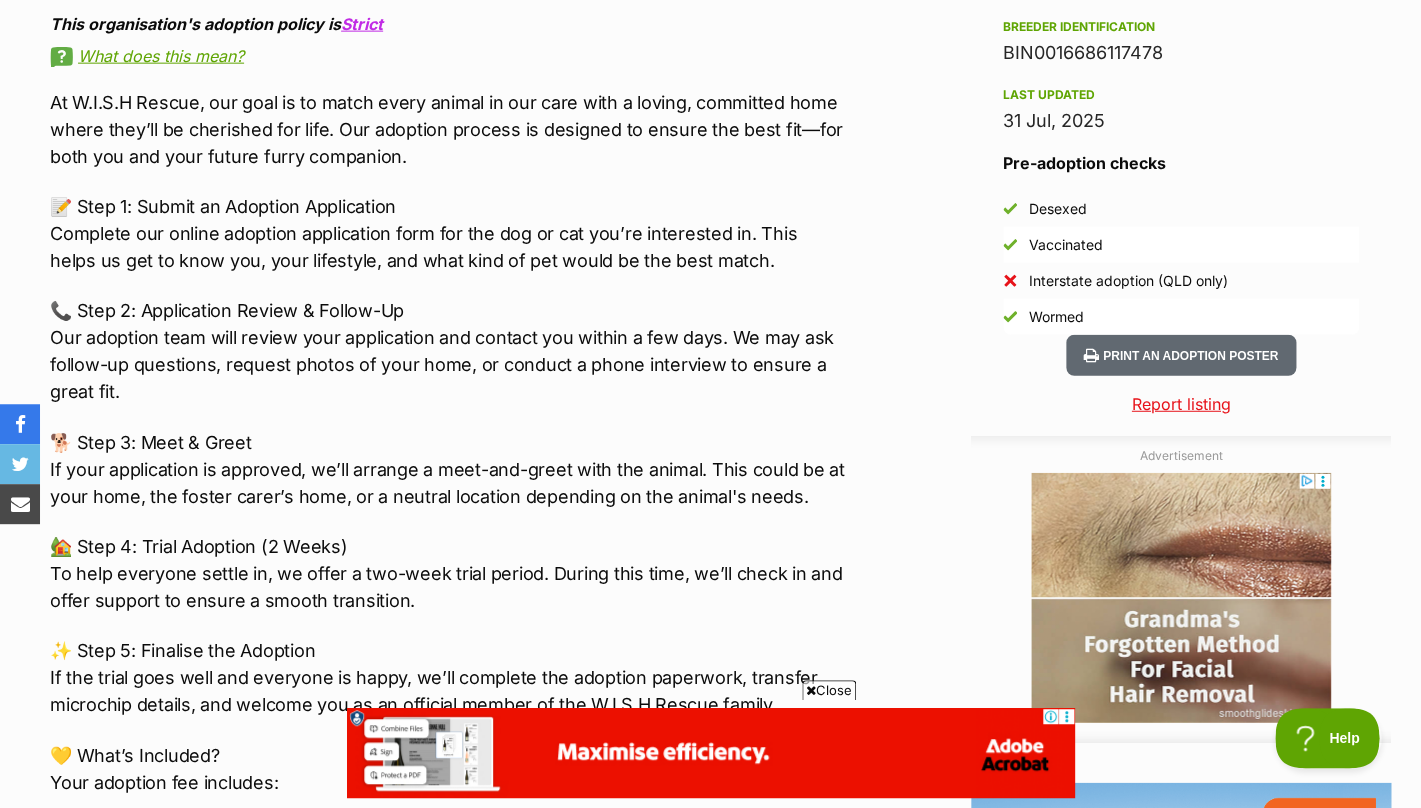click on "📞 Step 2: Application Review & Follow-Up
Our adoption team will review your application and contact you within a few days. We may ask follow-up questions, request photos of your home, or conduct a phone interview to ensure a great fit." at bounding box center (448, 351) 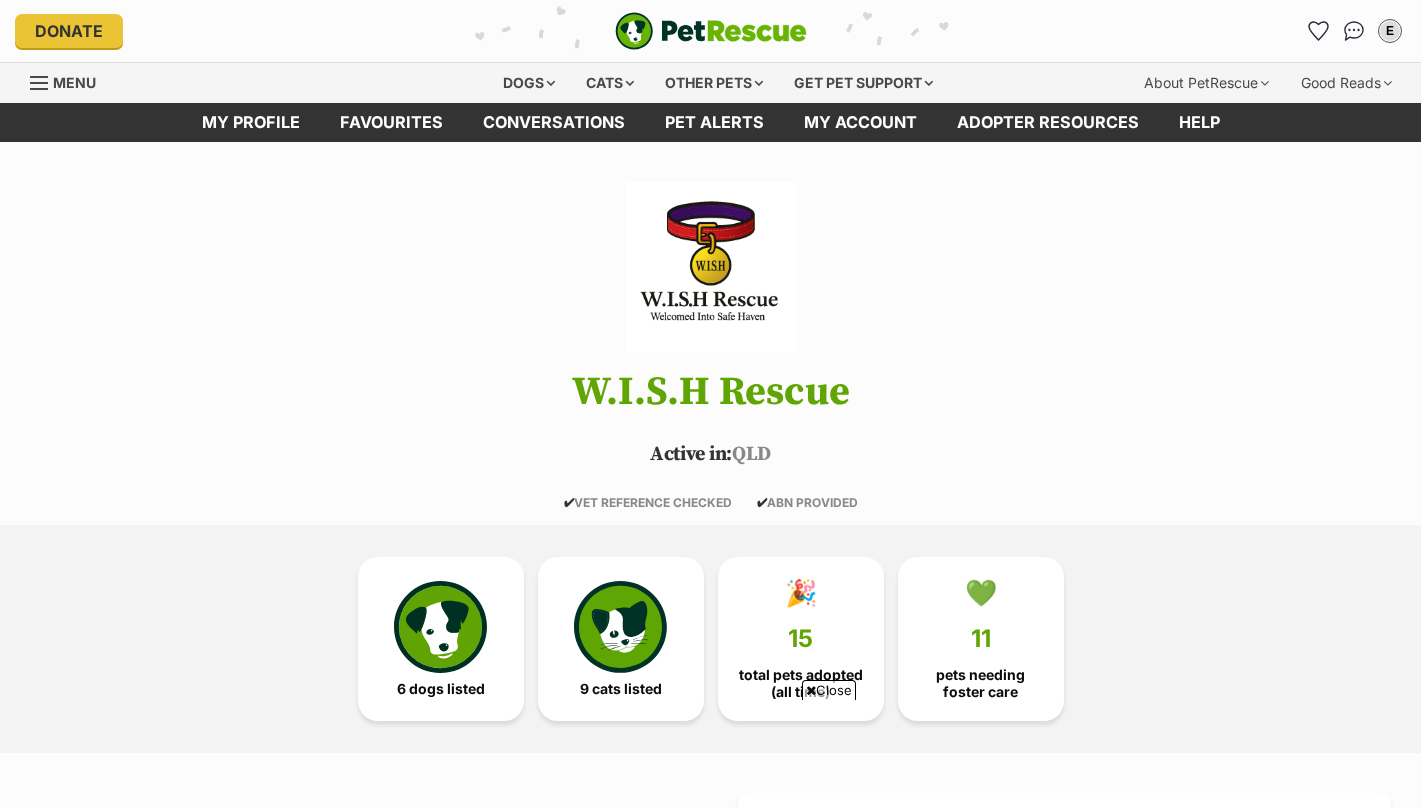 scroll, scrollTop: 3161, scrollLeft: 0, axis: vertical 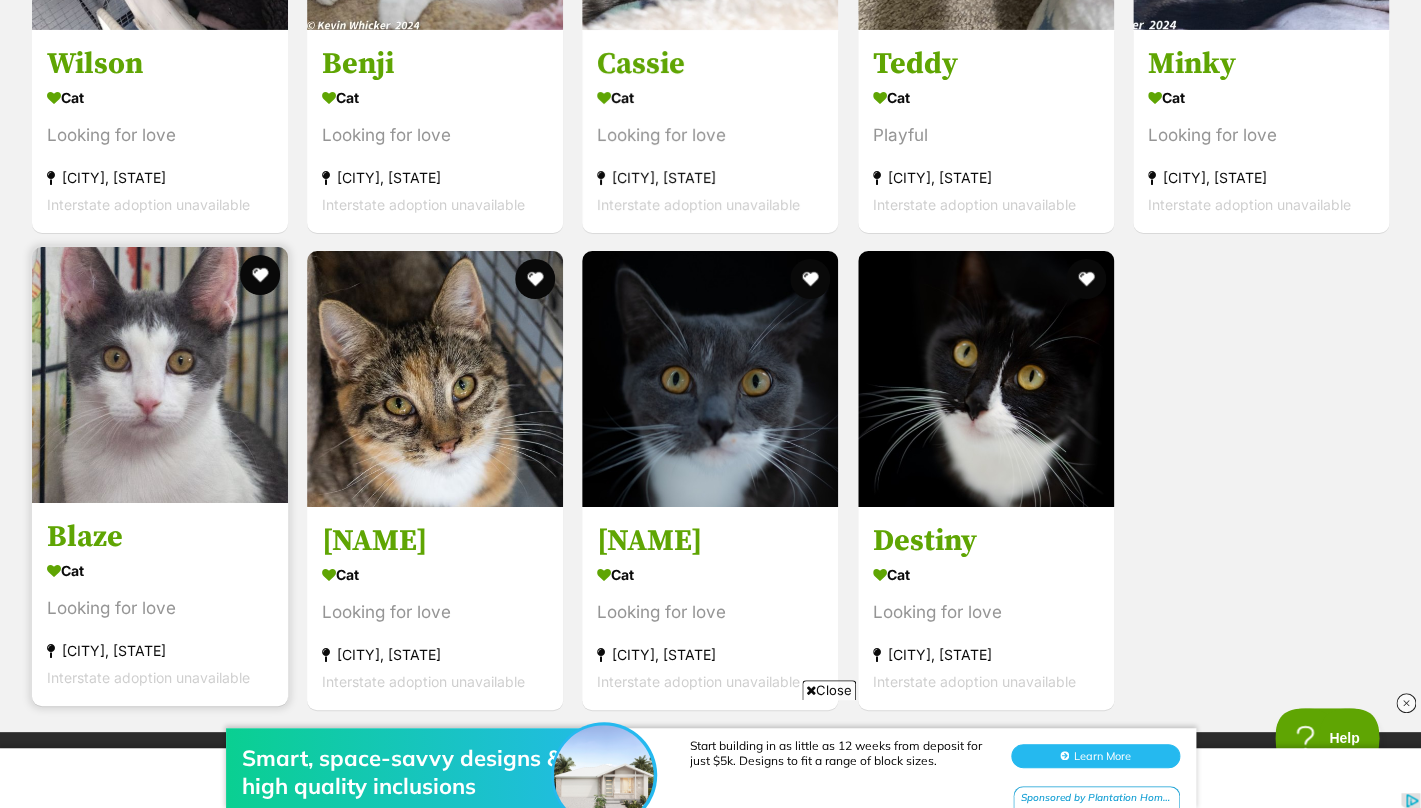 click on "Cat
Looking for love
[CITY], [STATE]
Interstate adoption unavailable" at bounding box center [160, 623] 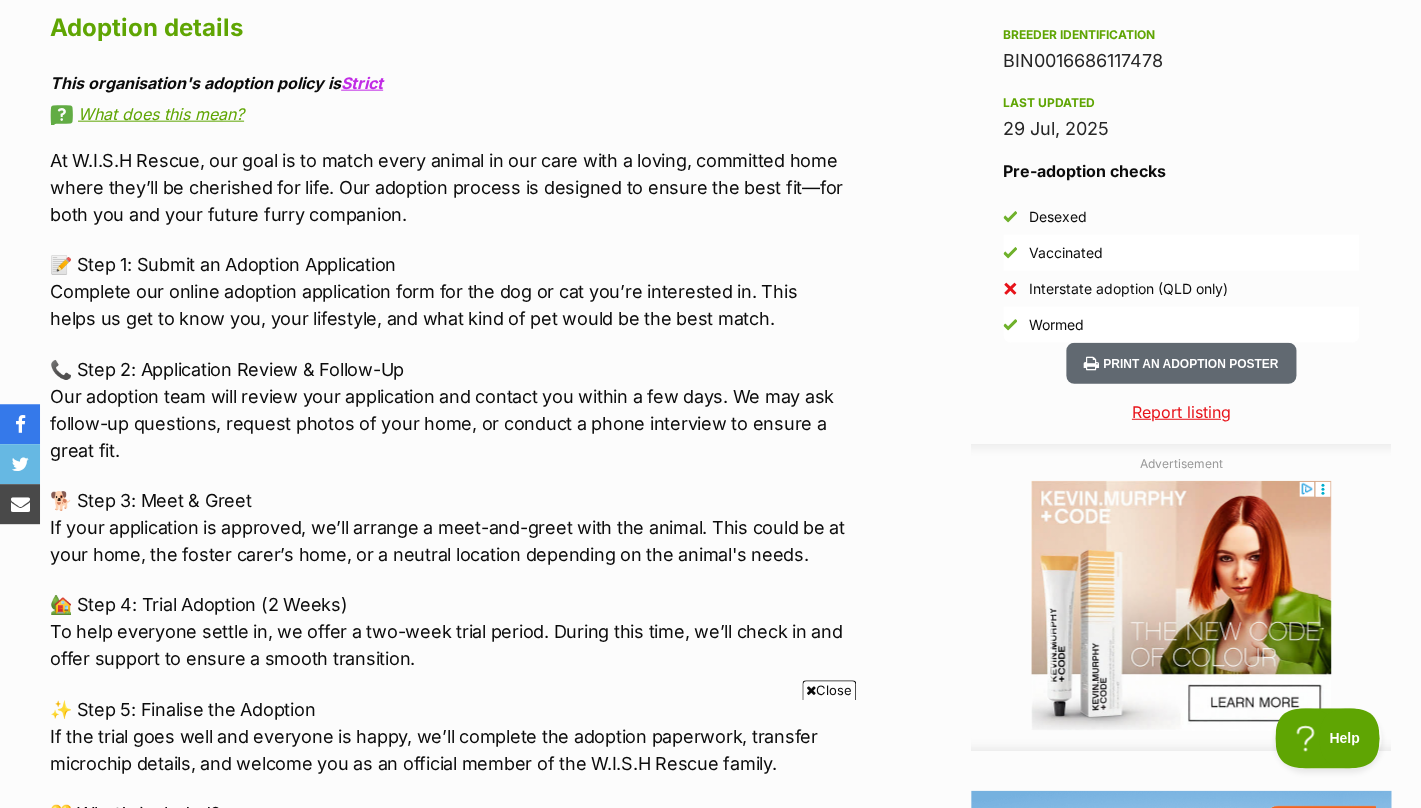 scroll, scrollTop: 1969, scrollLeft: 0, axis: vertical 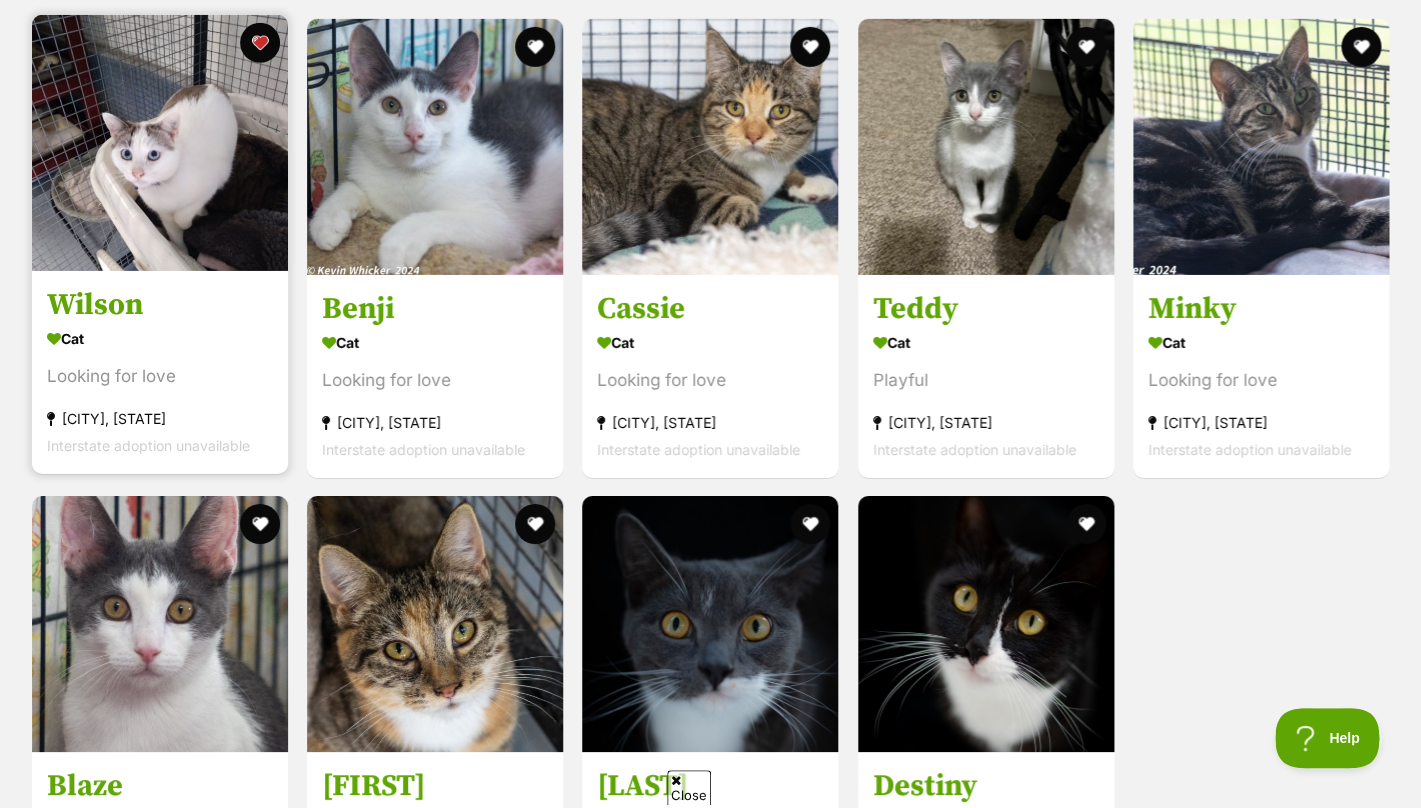 click on "Cat
Looking for love
Ipswich, QLD
Interstate adoption unavailable" at bounding box center [160, 390] 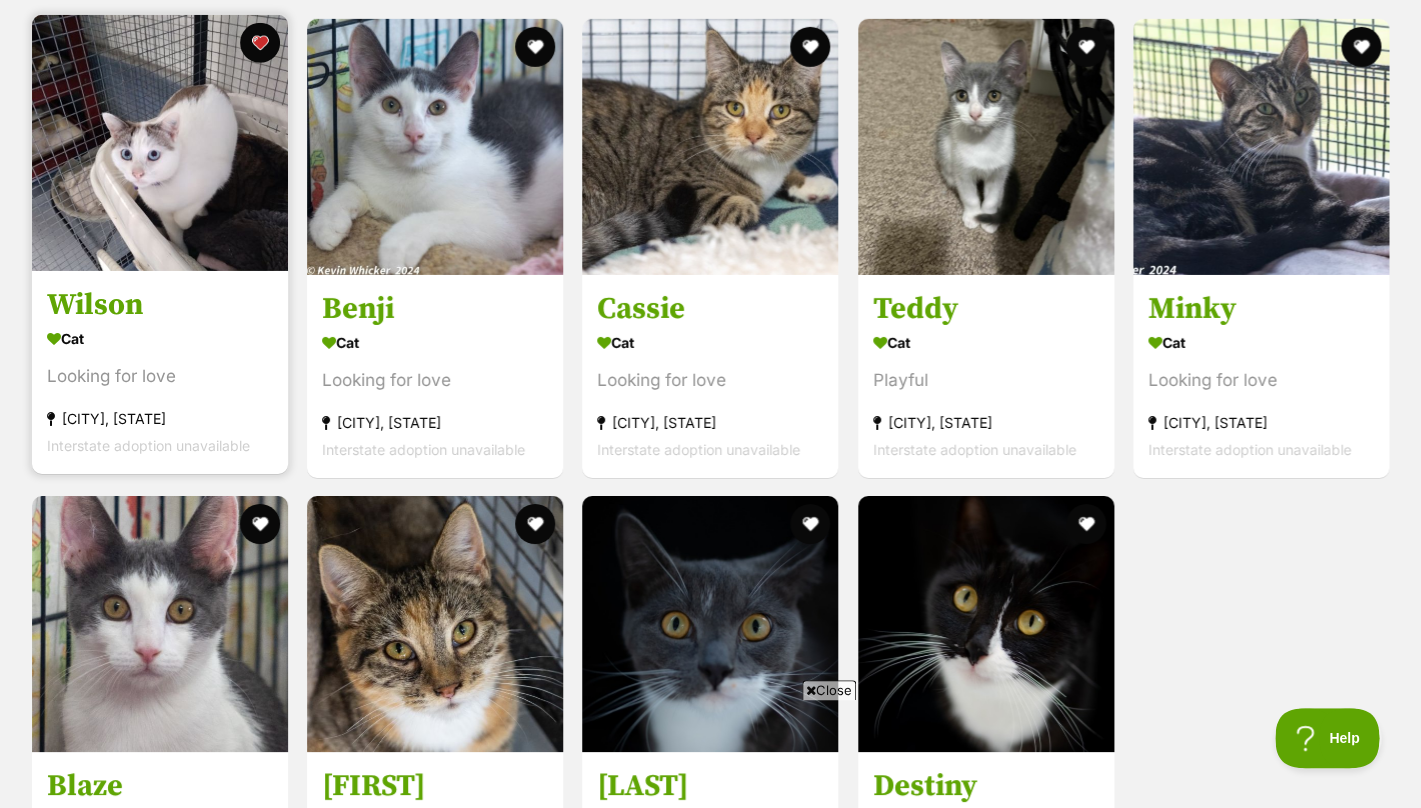 scroll, scrollTop: 0, scrollLeft: 0, axis: both 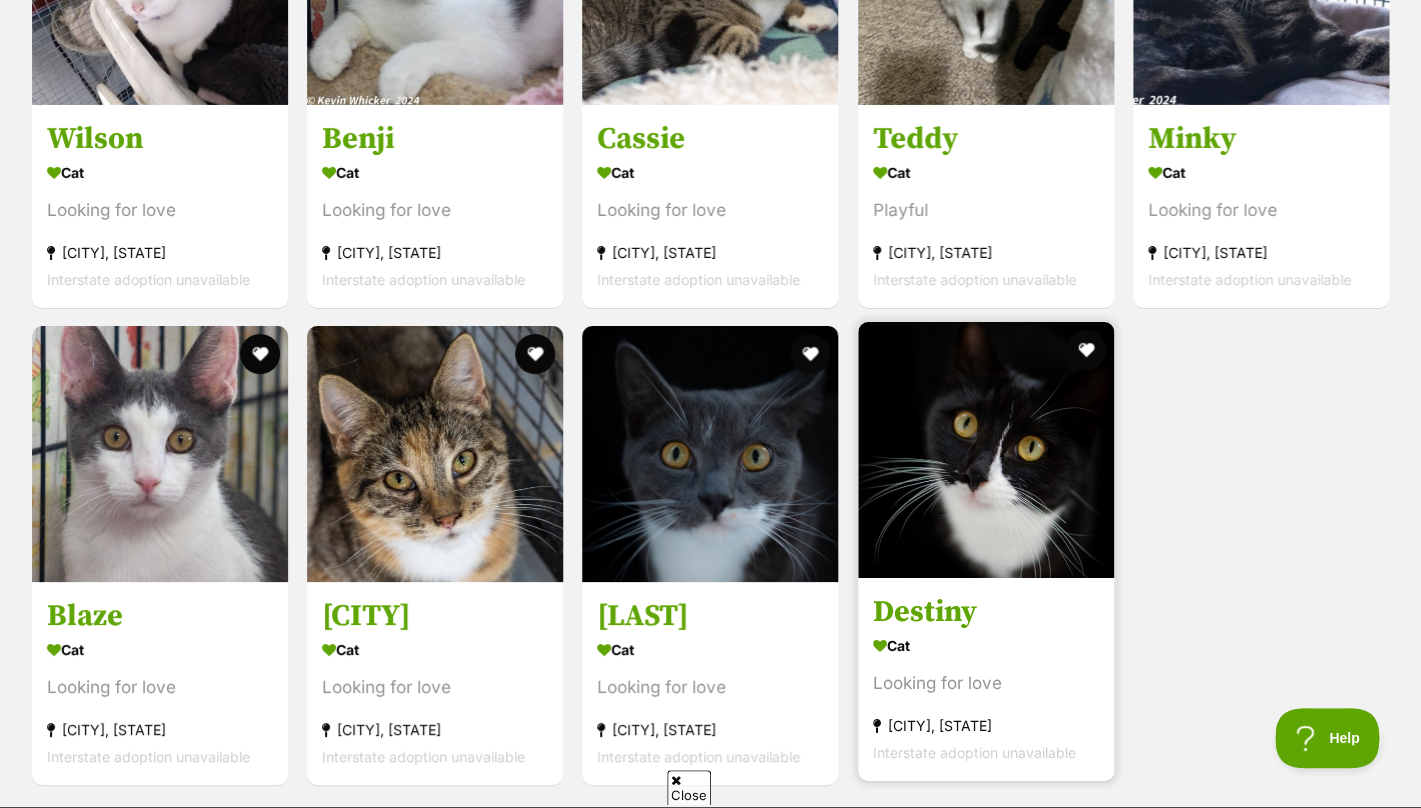 click on "Cat" at bounding box center [986, 645] 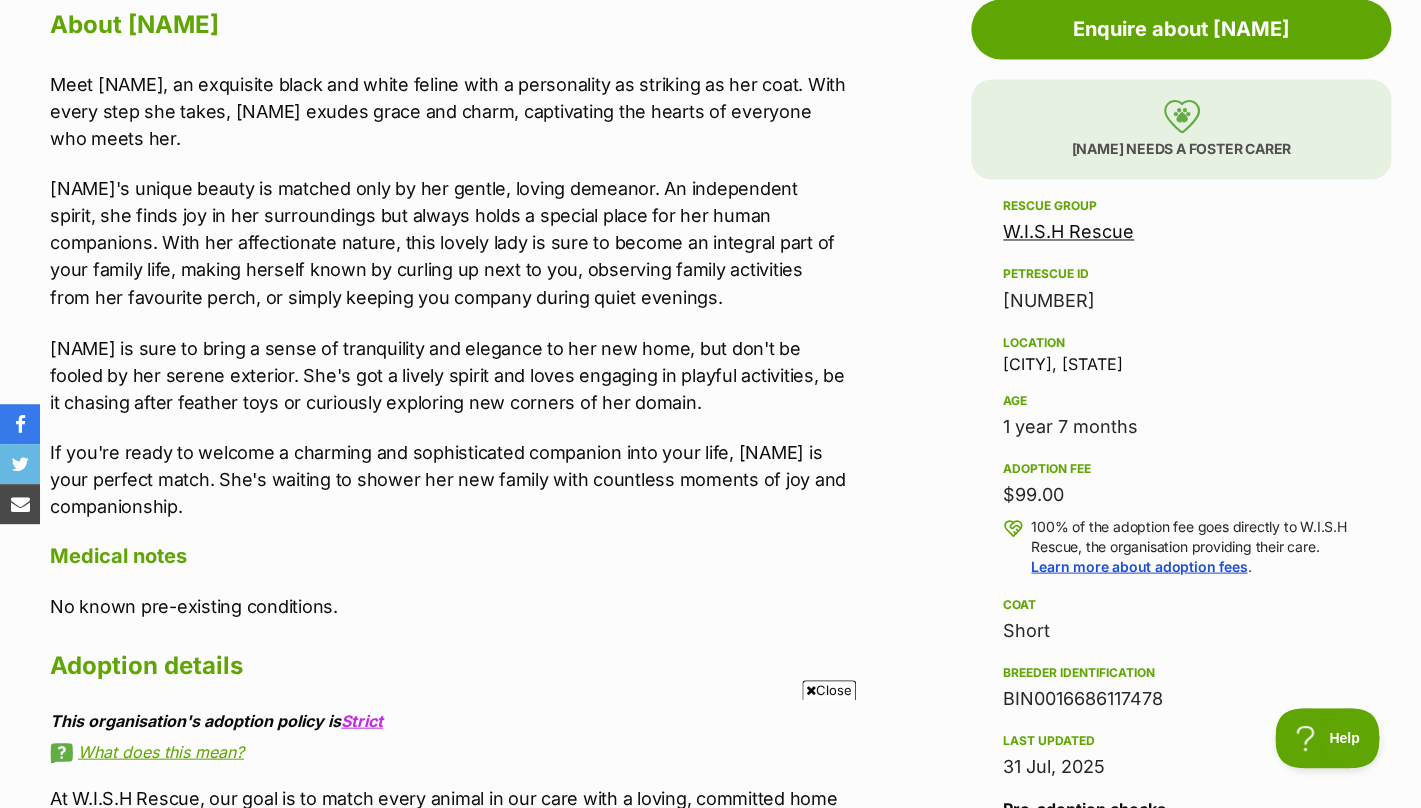 scroll, scrollTop: 0, scrollLeft: 0, axis: both 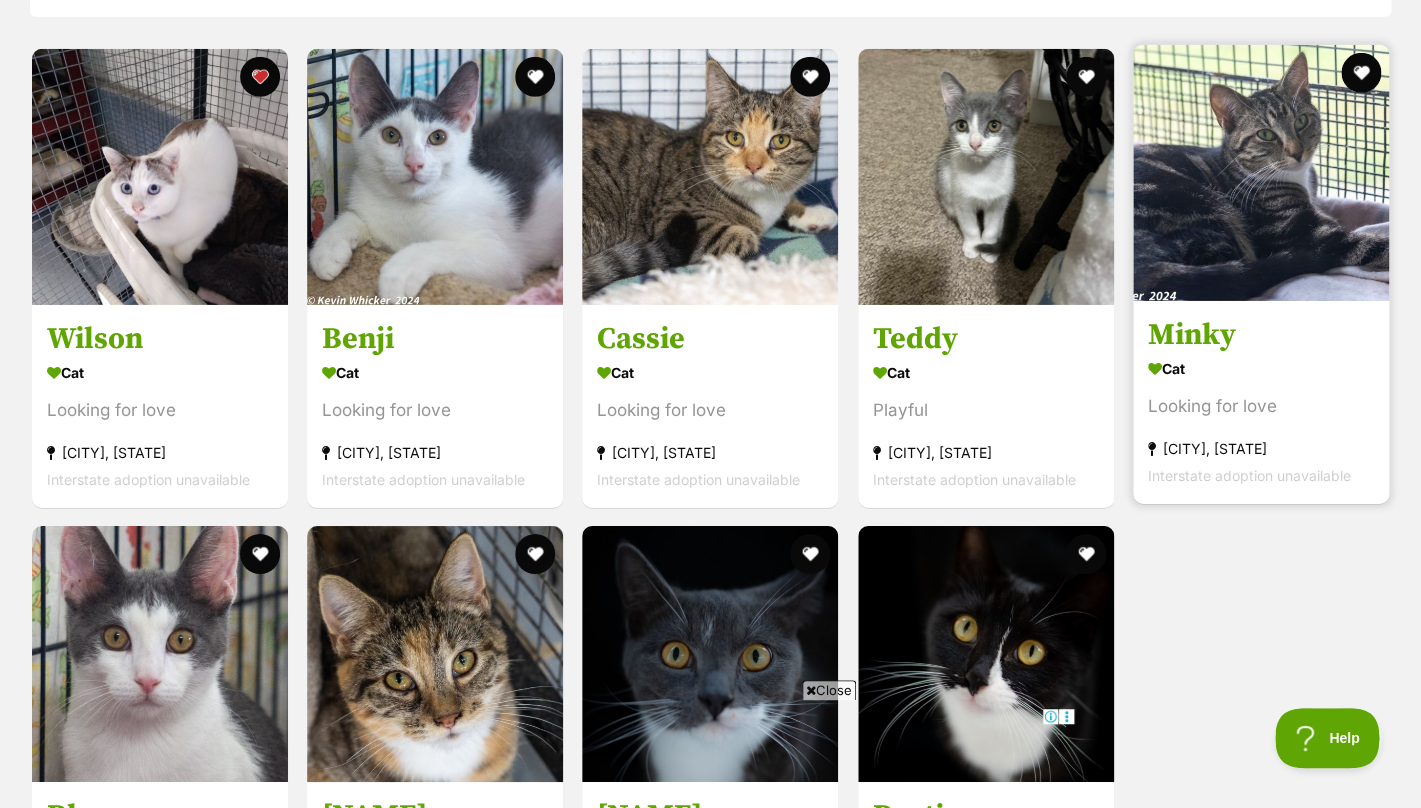 click on "Looking for love" at bounding box center (1261, 405) 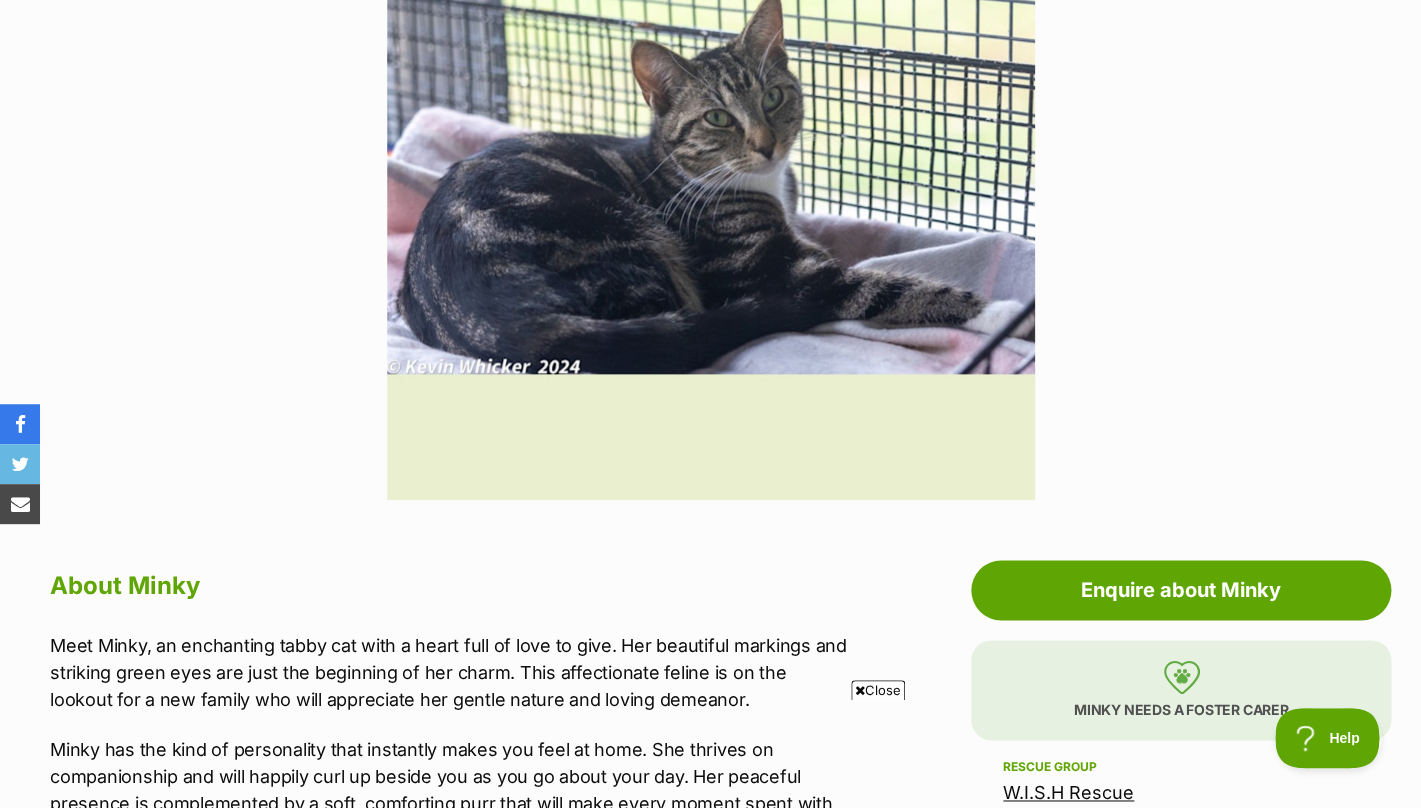 scroll, scrollTop: 558, scrollLeft: 0, axis: vertical 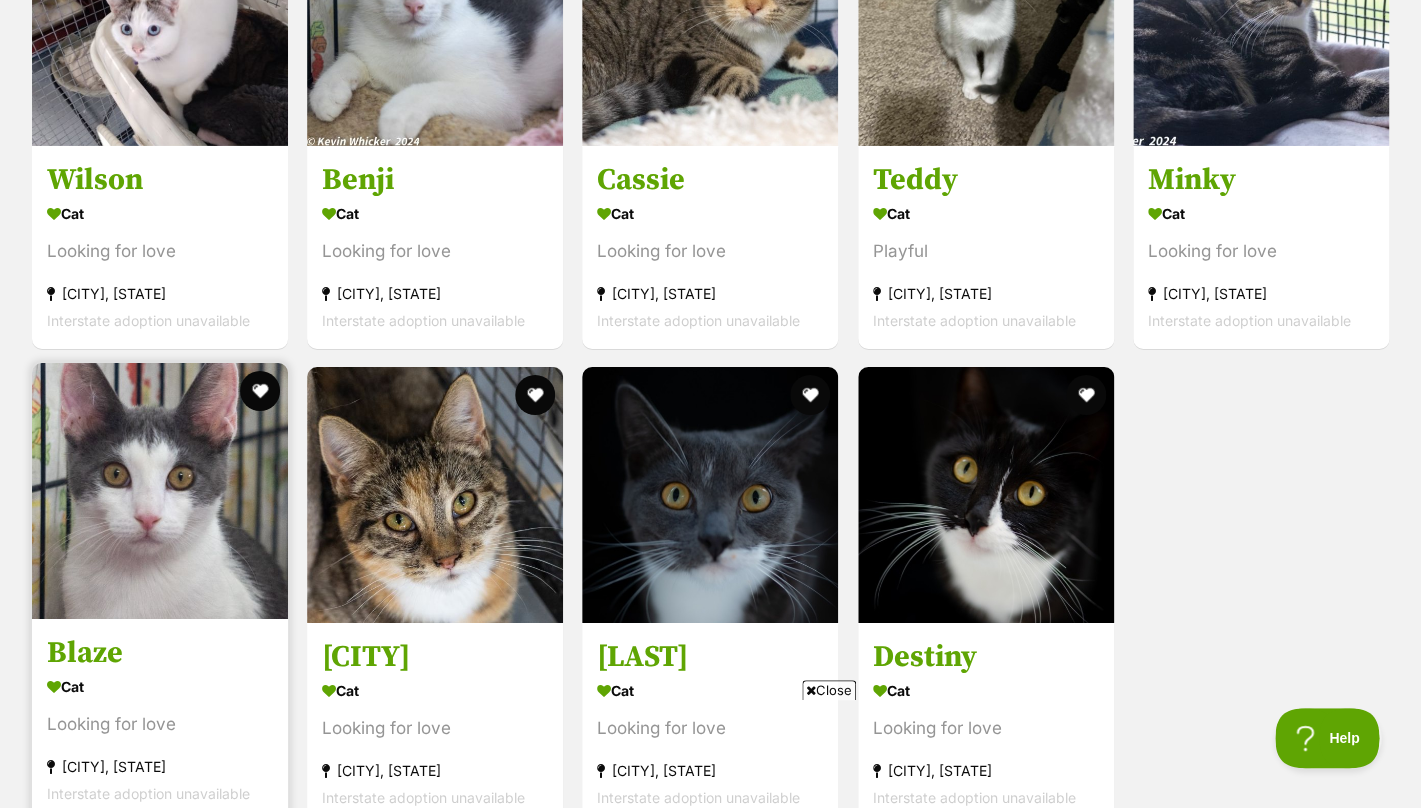 click on "Cat
Looking for love
[CITY], [STATE]
Interstate adoption unavailable" at bounding box center [160, 739] 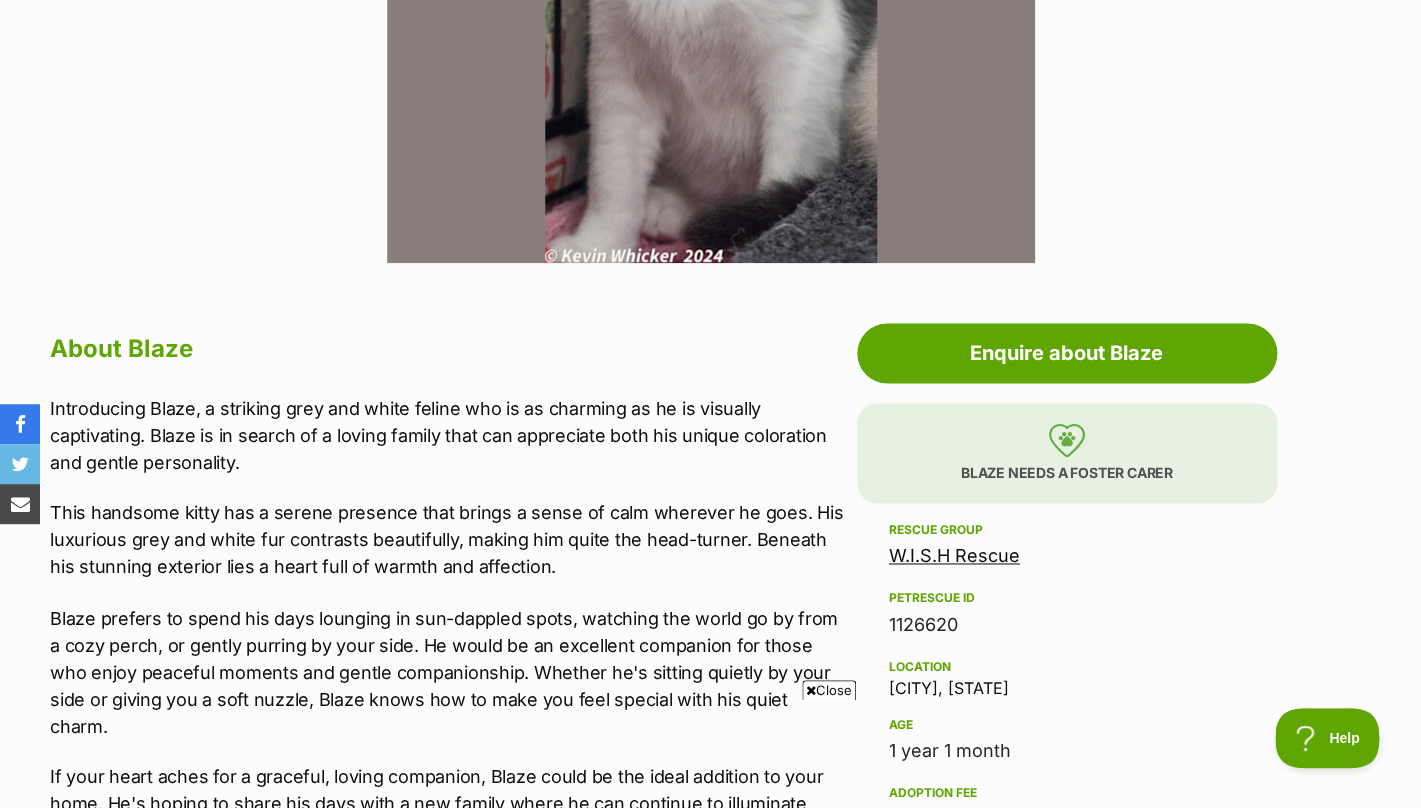 scroll, scrollTop: 0, scrollLeft: 0, axis: both 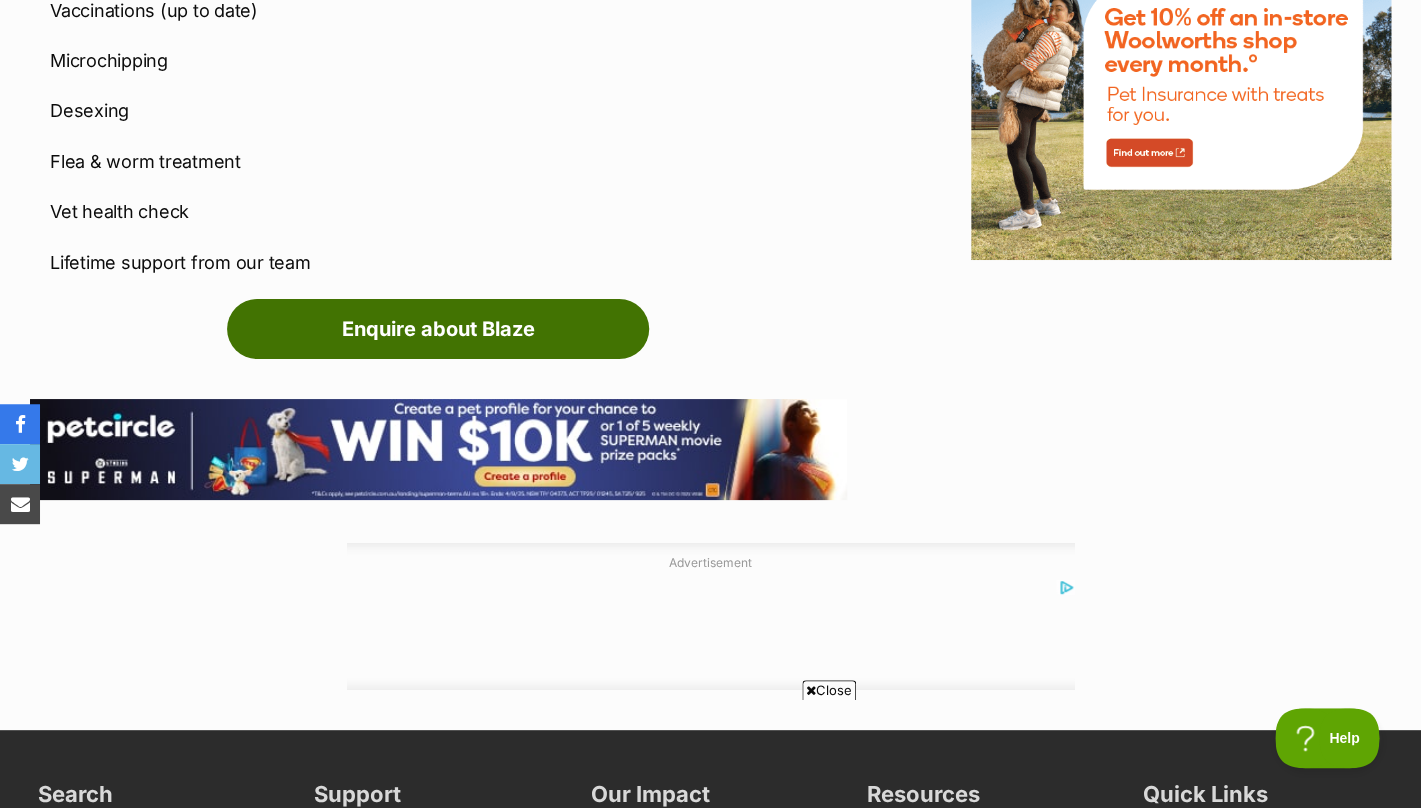 click on "Enquire about Blaze" at bounding box center (438, 329) 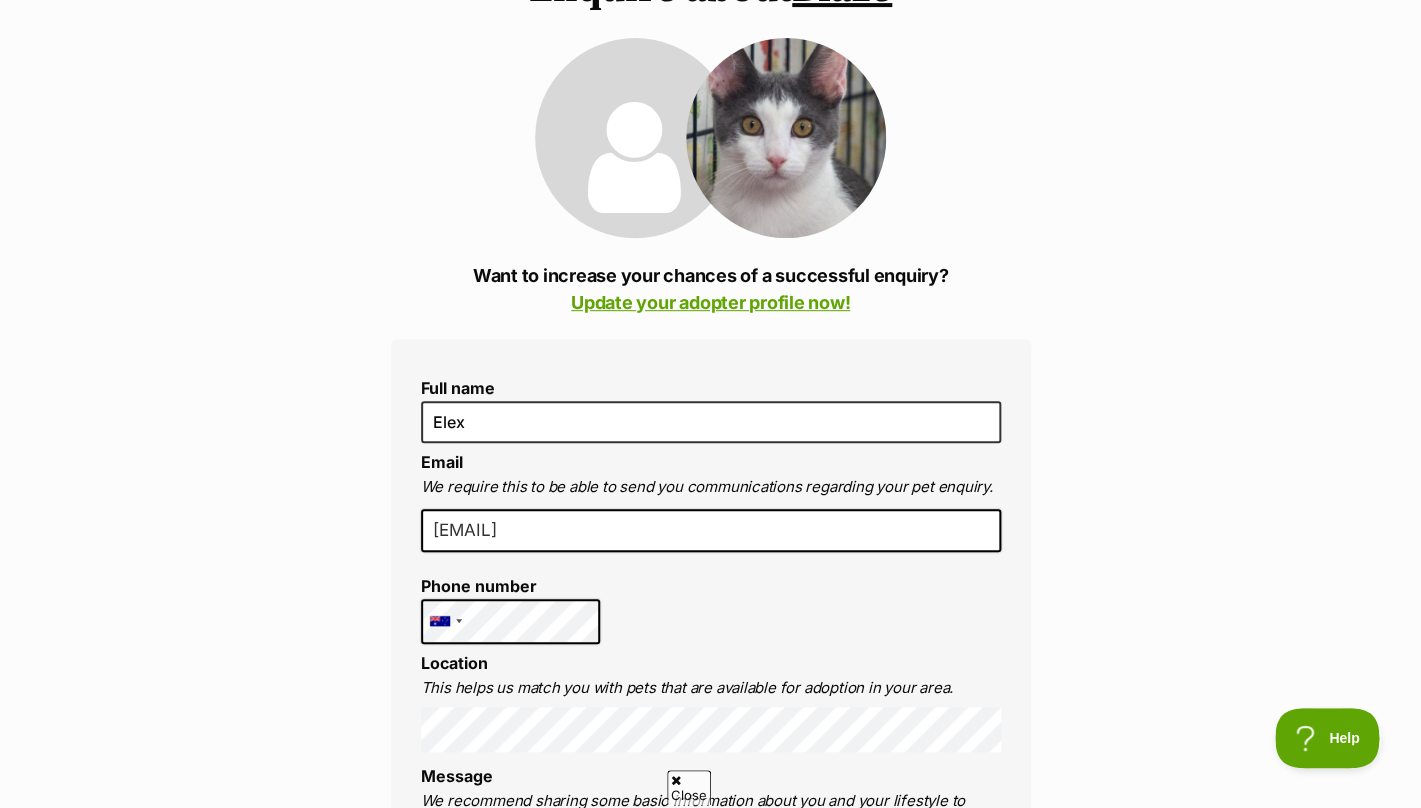 scroll, scrollTop: 0, scrollLeft: 0, axis: both 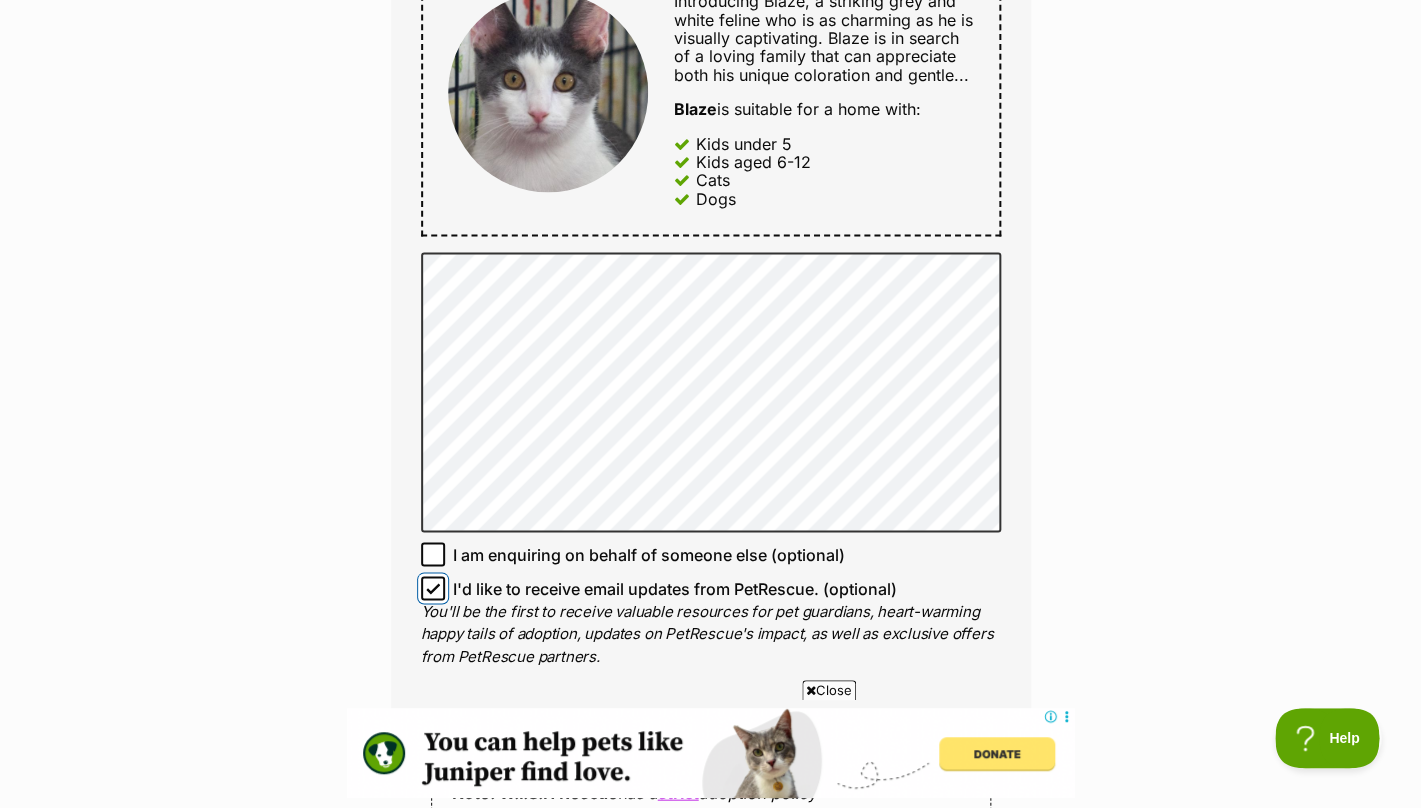 click at bounding box center [433, 588] 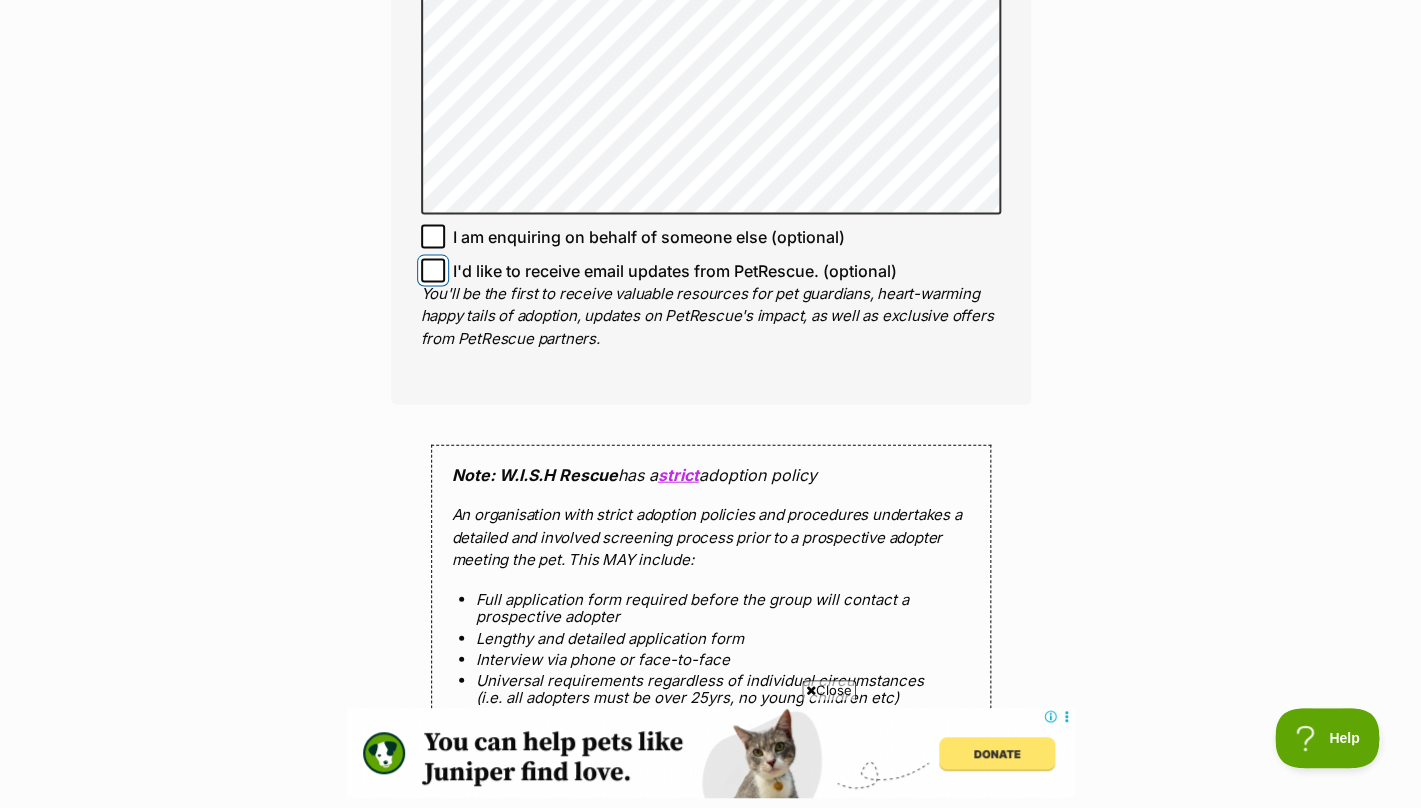 scroll, scrollTop: 1085, scrollLeft: 0, axis: vertical 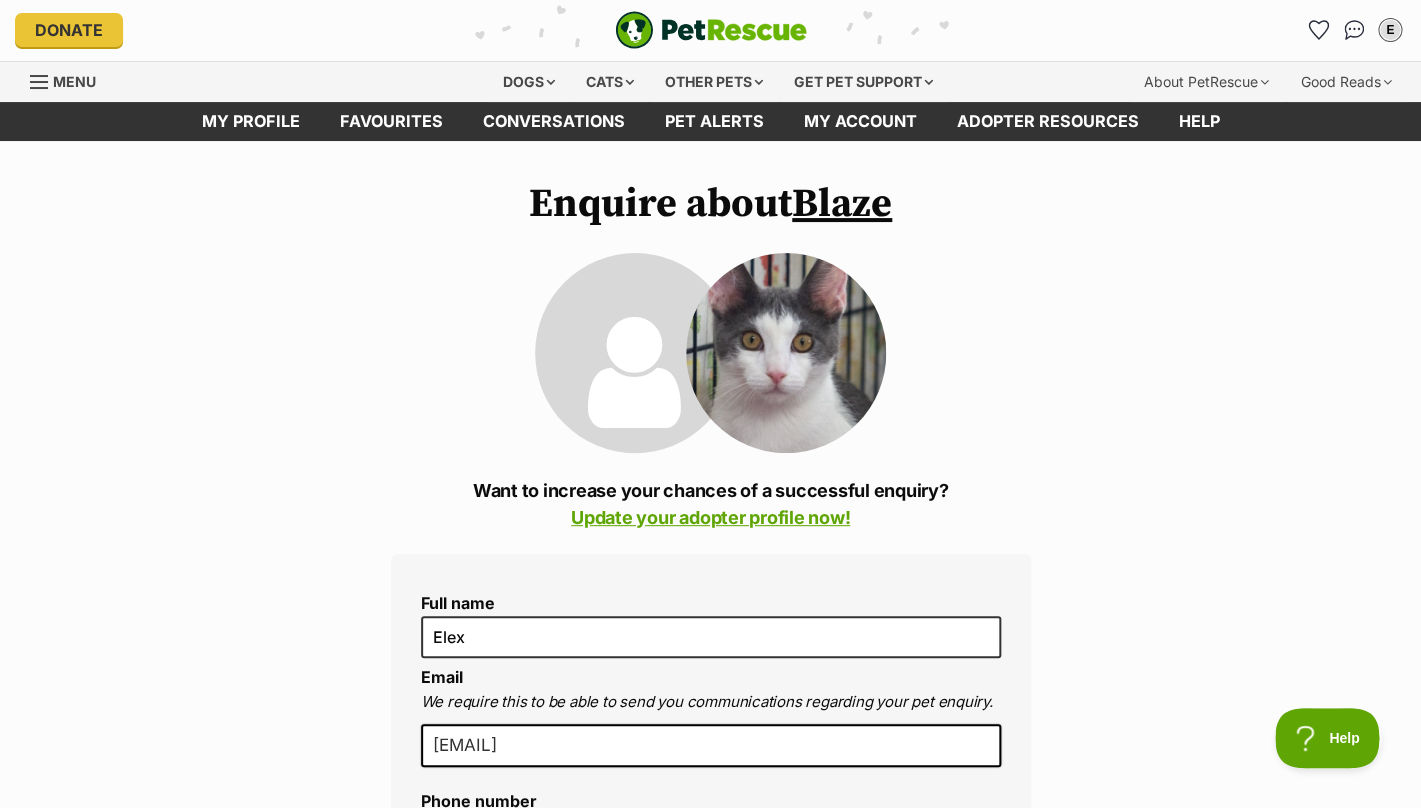 click at bounding box center (786, 353) 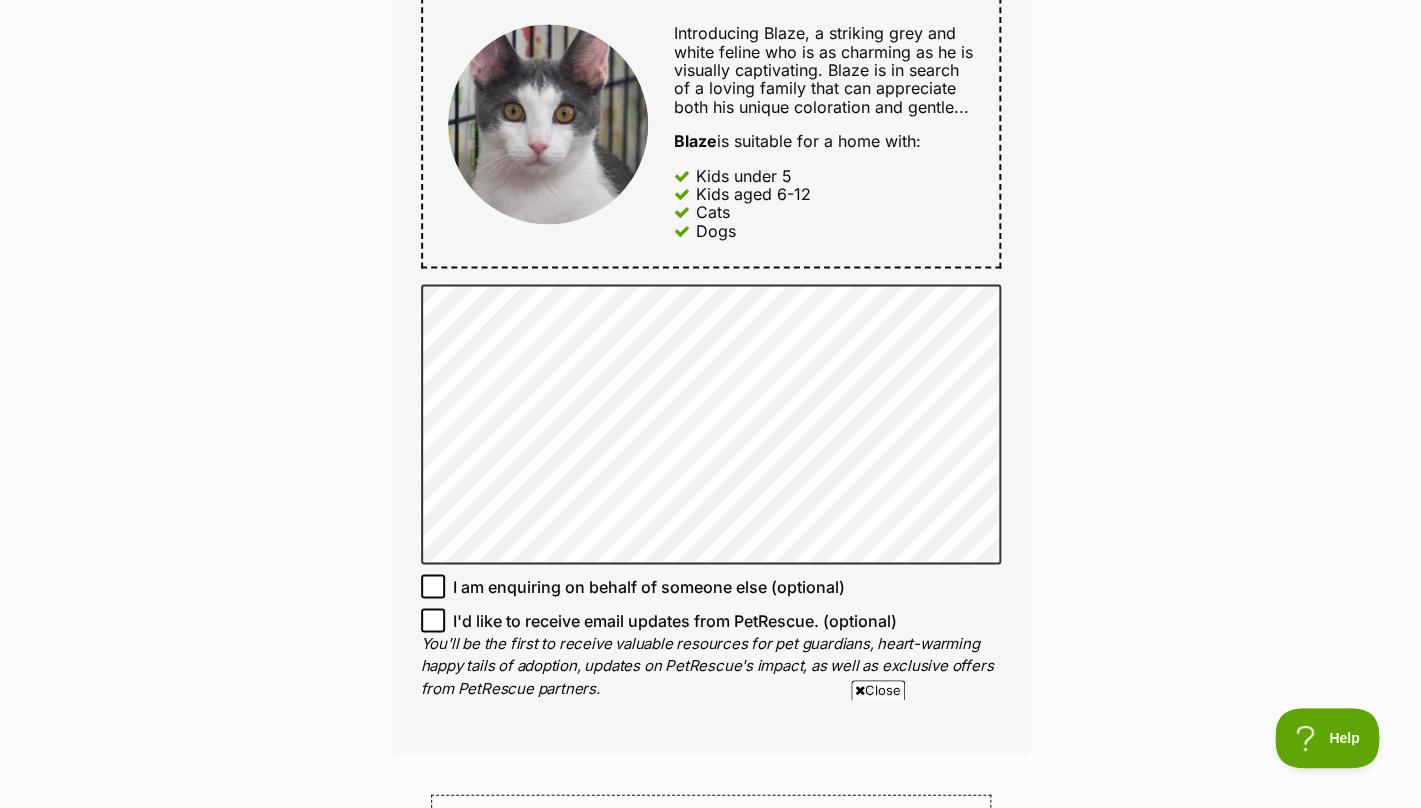 scroll, scrollTop: 1123, scrollLeft: 0, axis: vertical 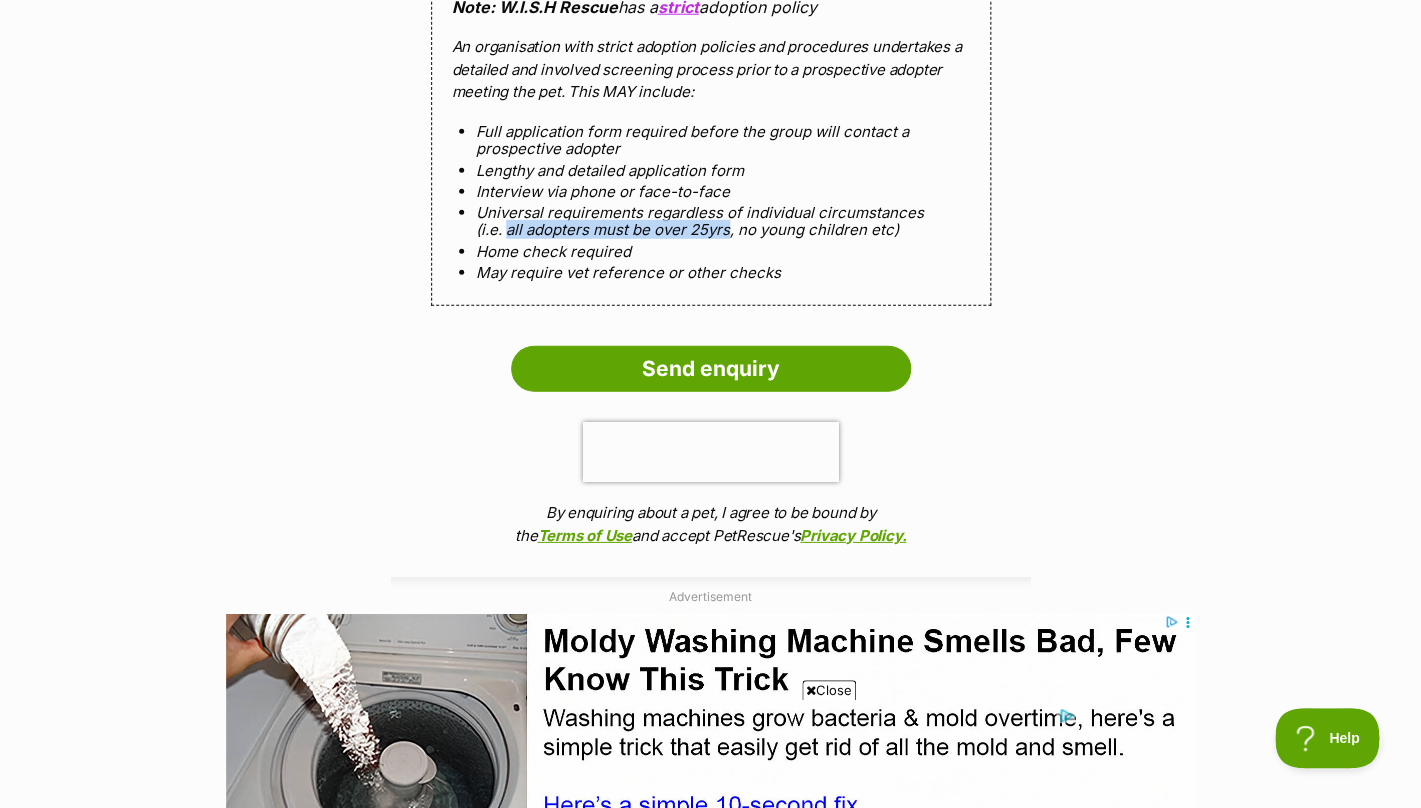 drag, startPoint x: 508, startPoint y: 255, endPoint x: 731, endPoint y: 256, distance: 223.00224 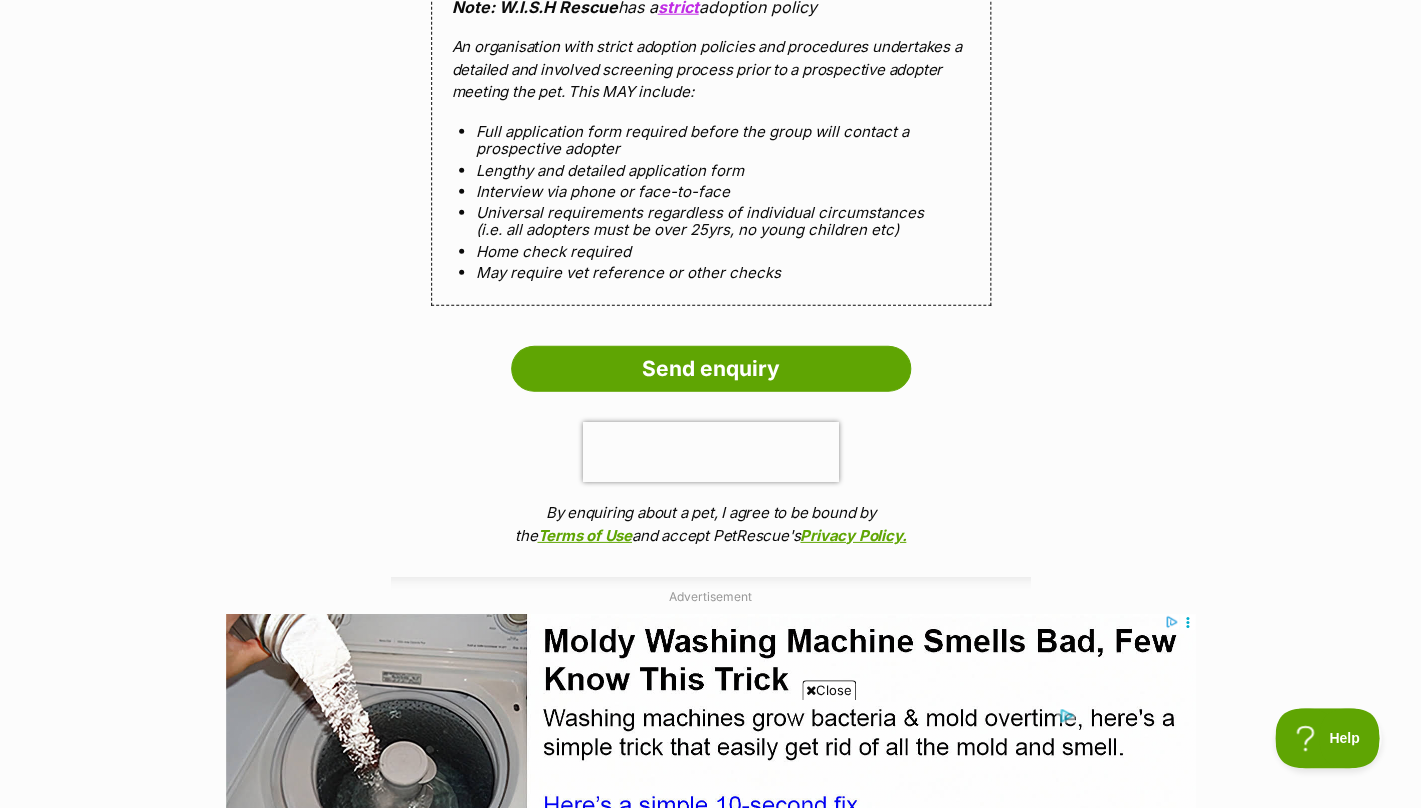 click on "Full application form required before the group will contact a prospective adopter
Lengthy and detailed application form
Interview via phone or face-to-face
Universal requirements regardless of individual circumstances (i.e. all adopters must be over 25yrs, no young children etc)
Home check required
May require vet reference or other checks" at bounding box center [711, 202] 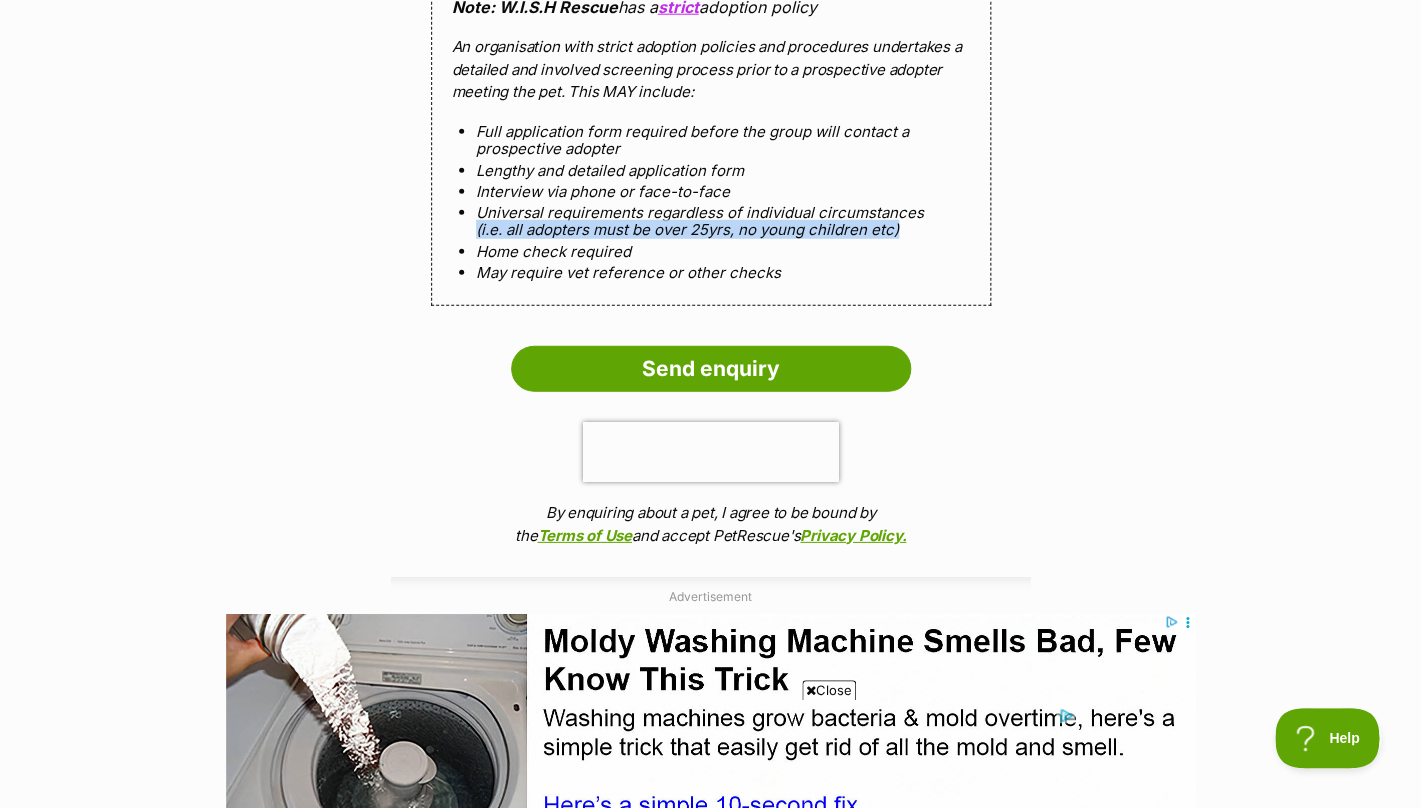 drag, startPoint x: 902, startPoint y: 253, endPoint x: 461, endPoint y: 236, distance: 441.32755 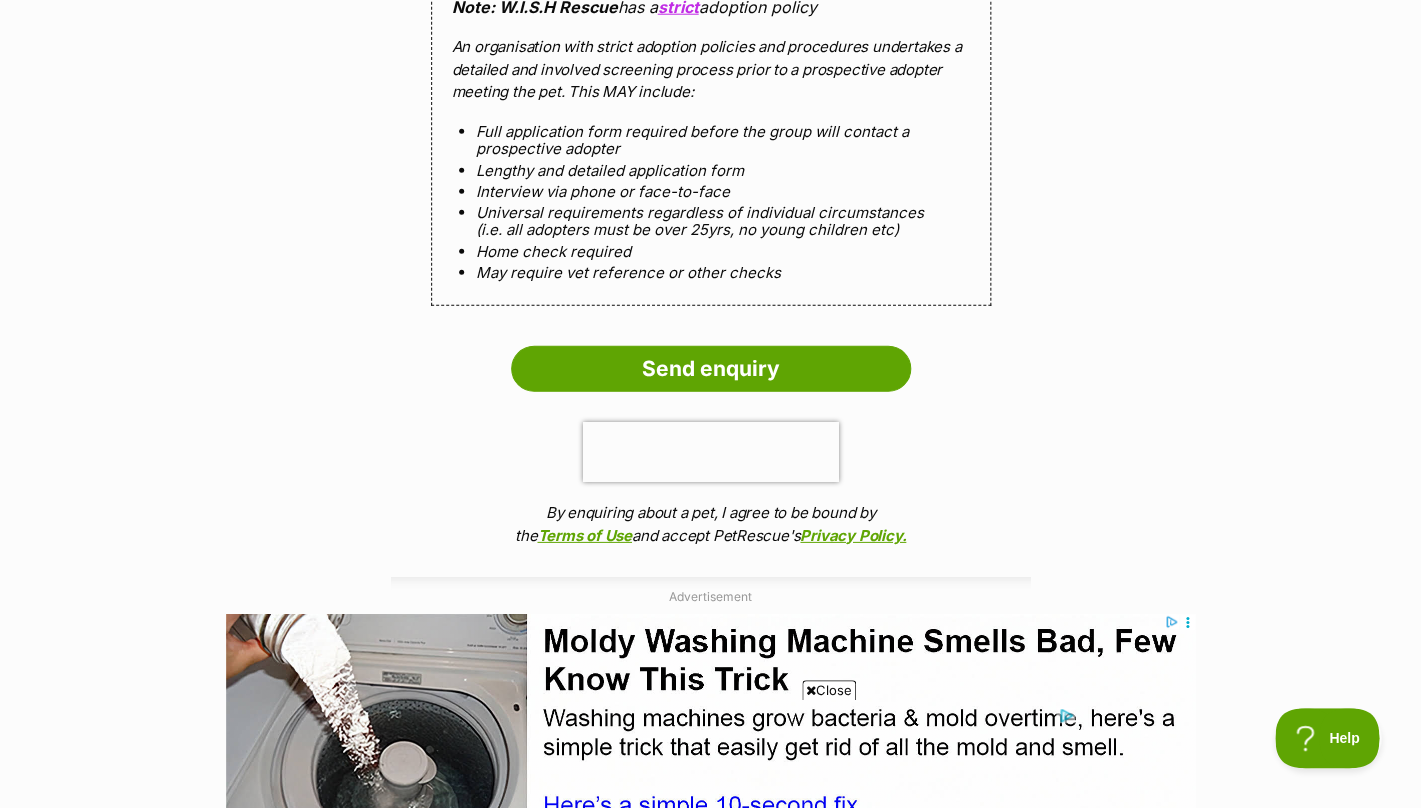 click on "Home check required" at bounding box center (711, 251) 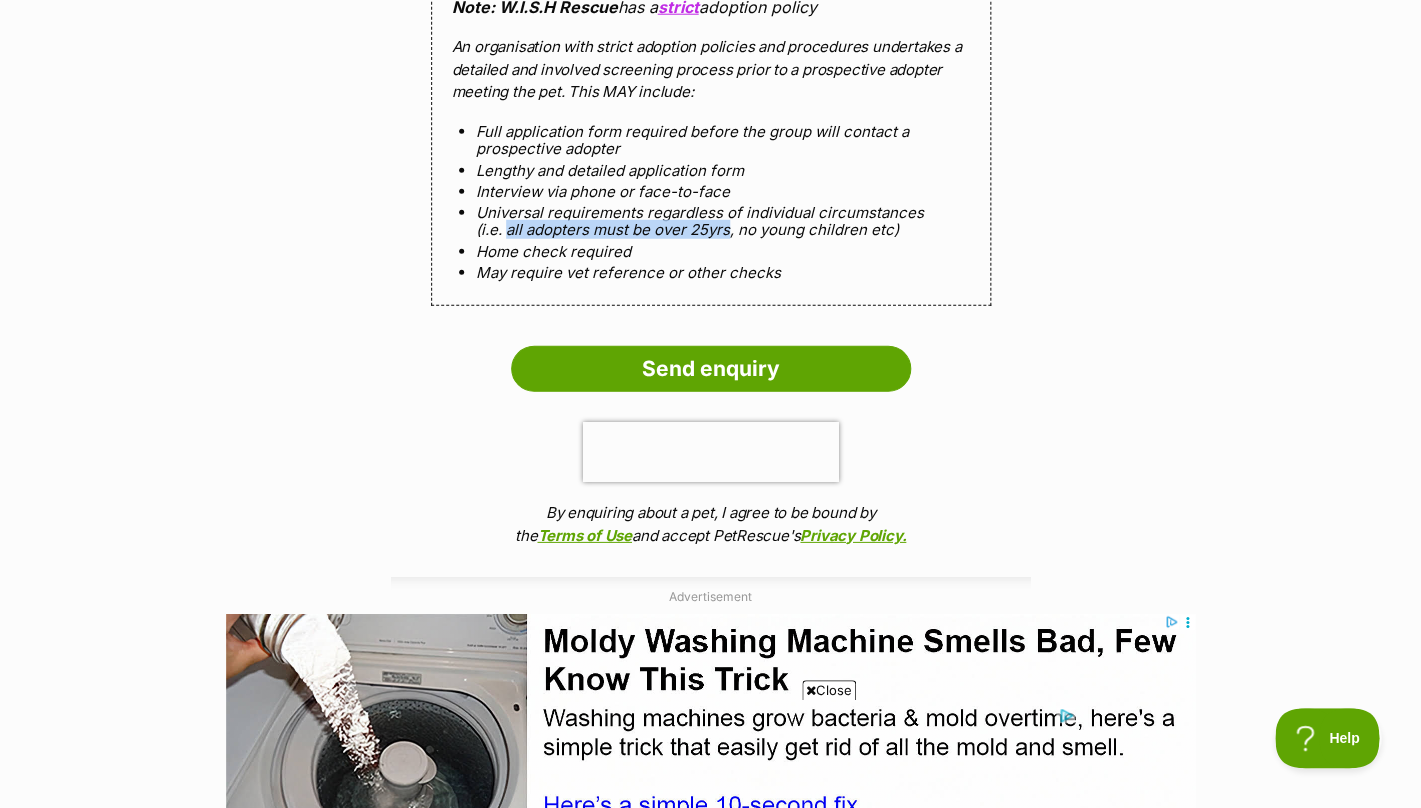 drag, startPoint x: 732, startPoint y: 254, endPoint x: 508, endPoint y: 259, distance: 224.0558 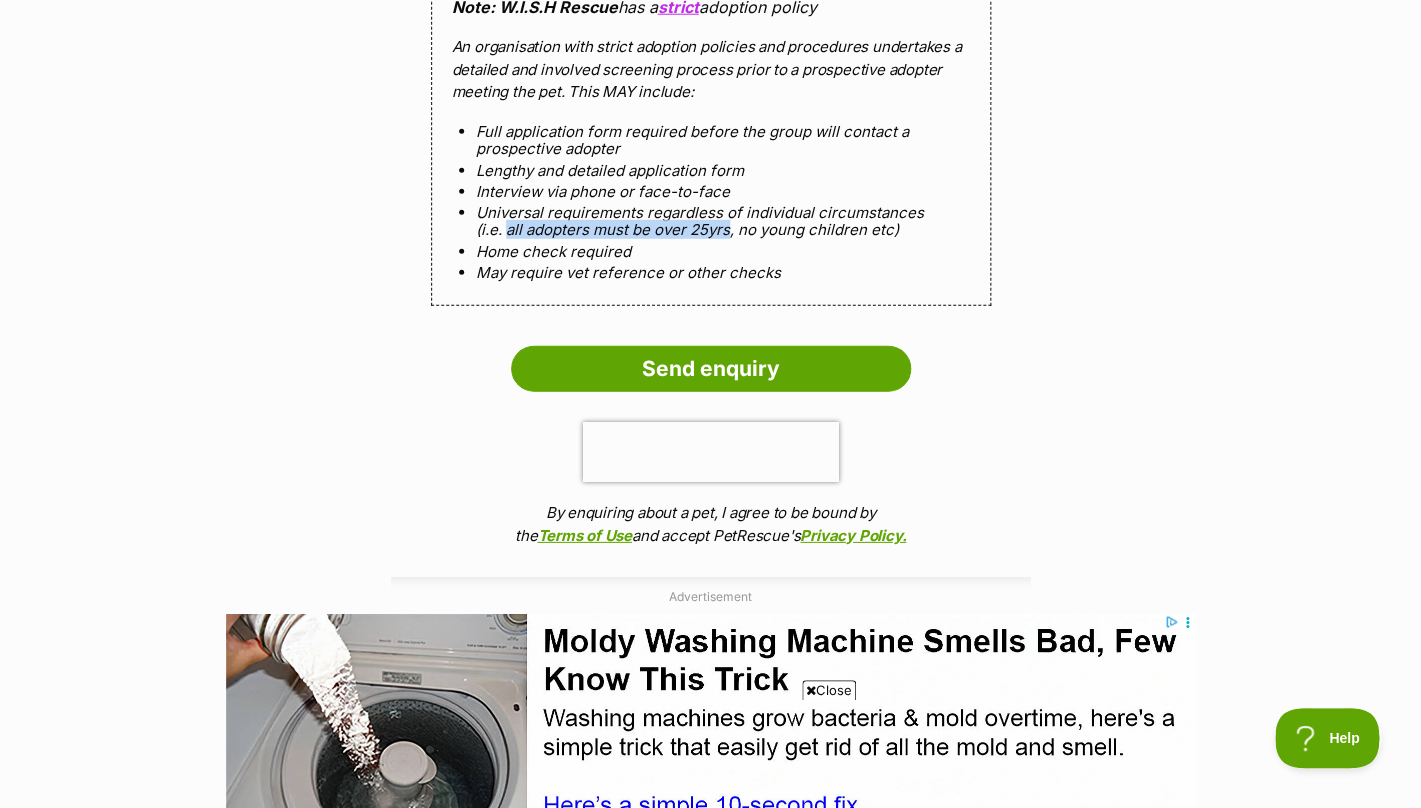 scroll, scrollTop: 0, scrollLeft: 0, axis: both 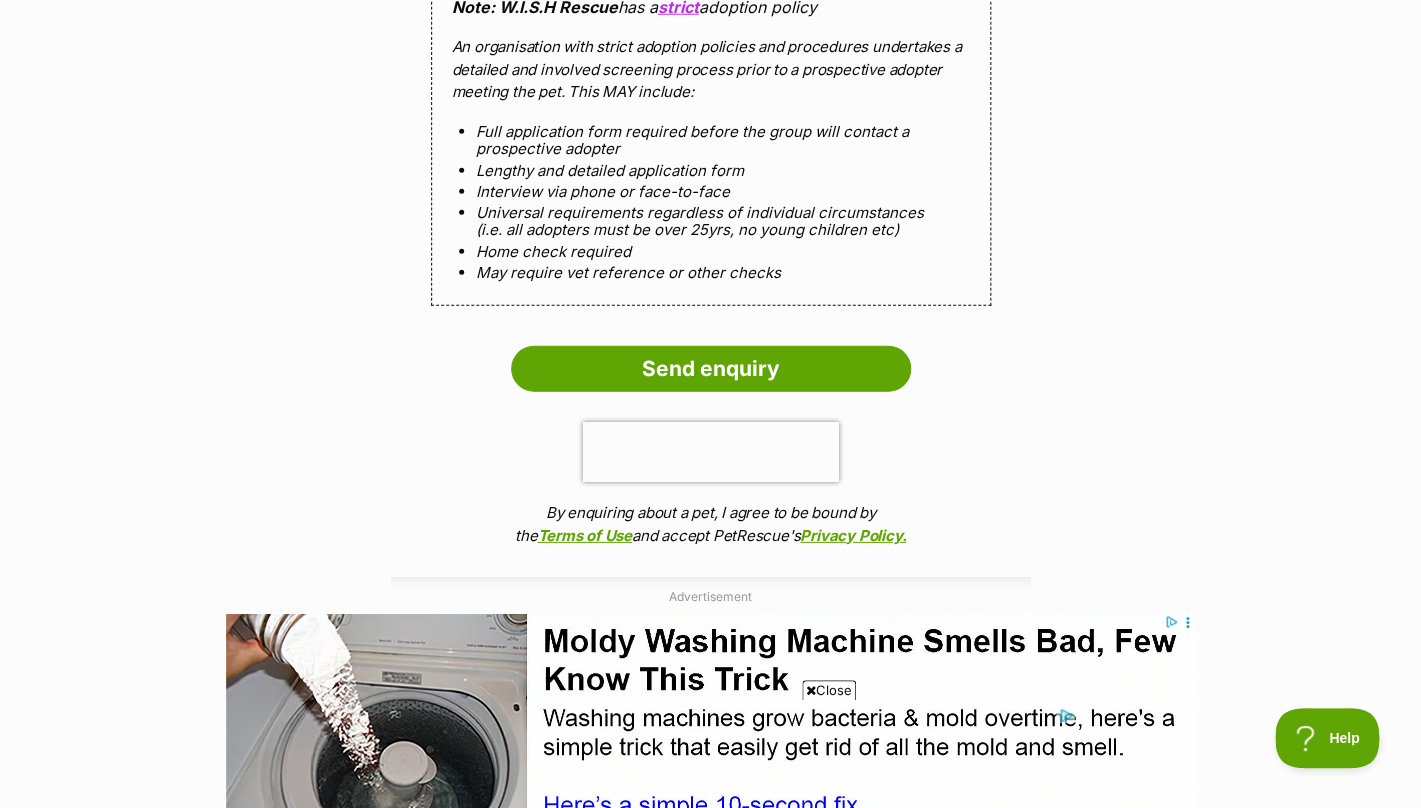 click on "Universal requirements regardless of individual circumstances (i.e. all adopters must be over 25yrs, no young children etc)" at bounding box center [711, 221] 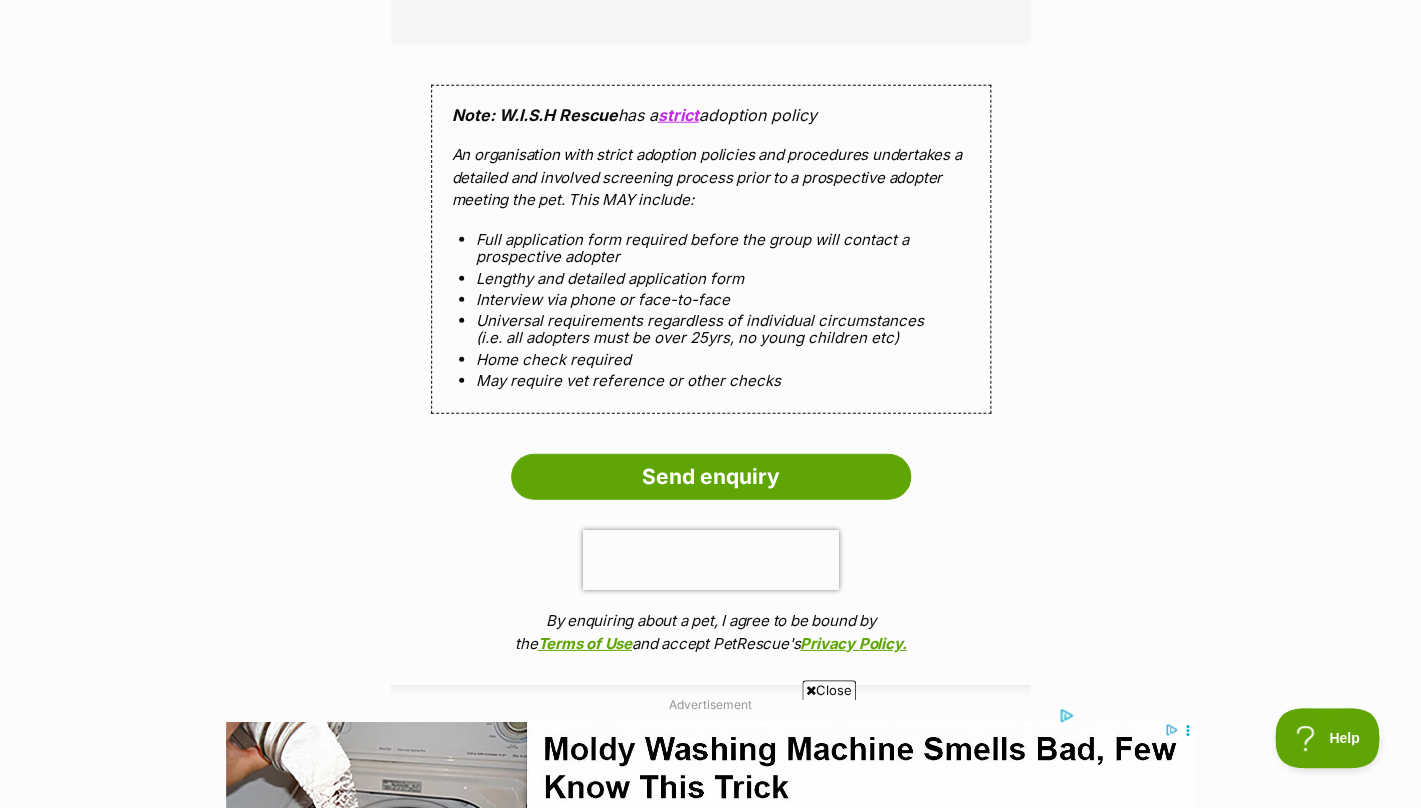 scroll, scrollTop: 1858, scrollLeft: 0, axis: vertical 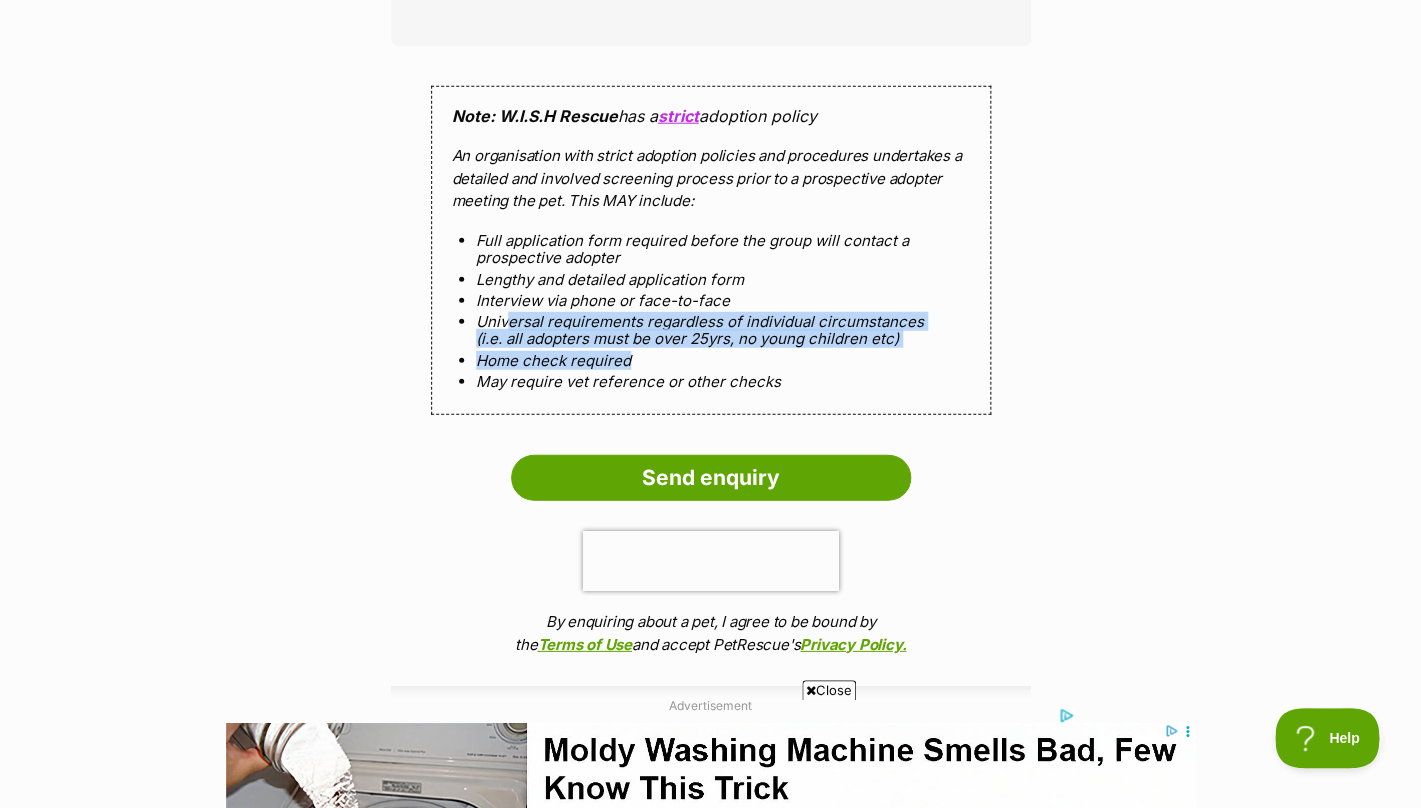 drag, startPoint x: 509, startPoint y: 342, endPoint x: 720, endPoint y: 378, distance: 214.04906 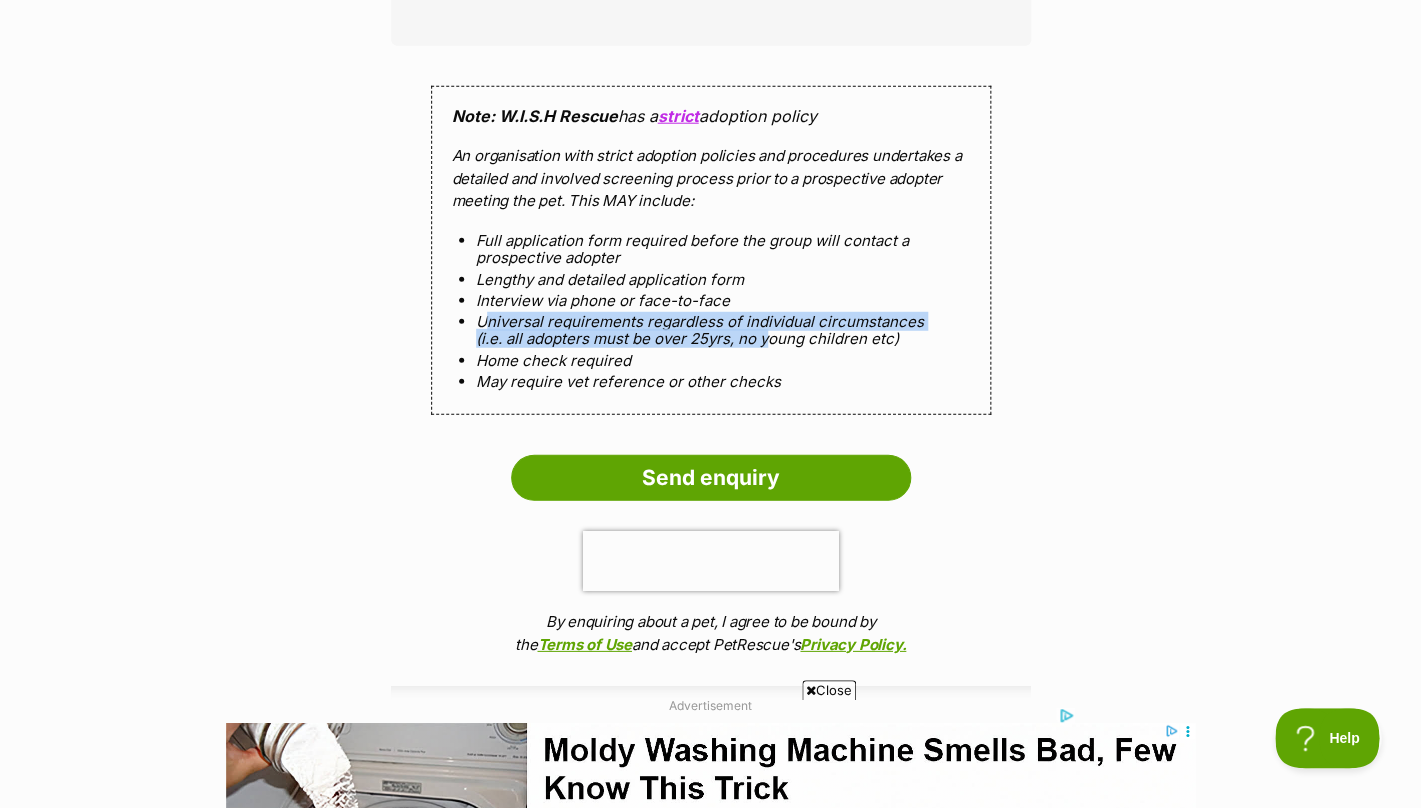 drag, startPoint x: 488, startPoint y: 349, endPoint x: 766, endPoint y: 361, distance: 278.25888 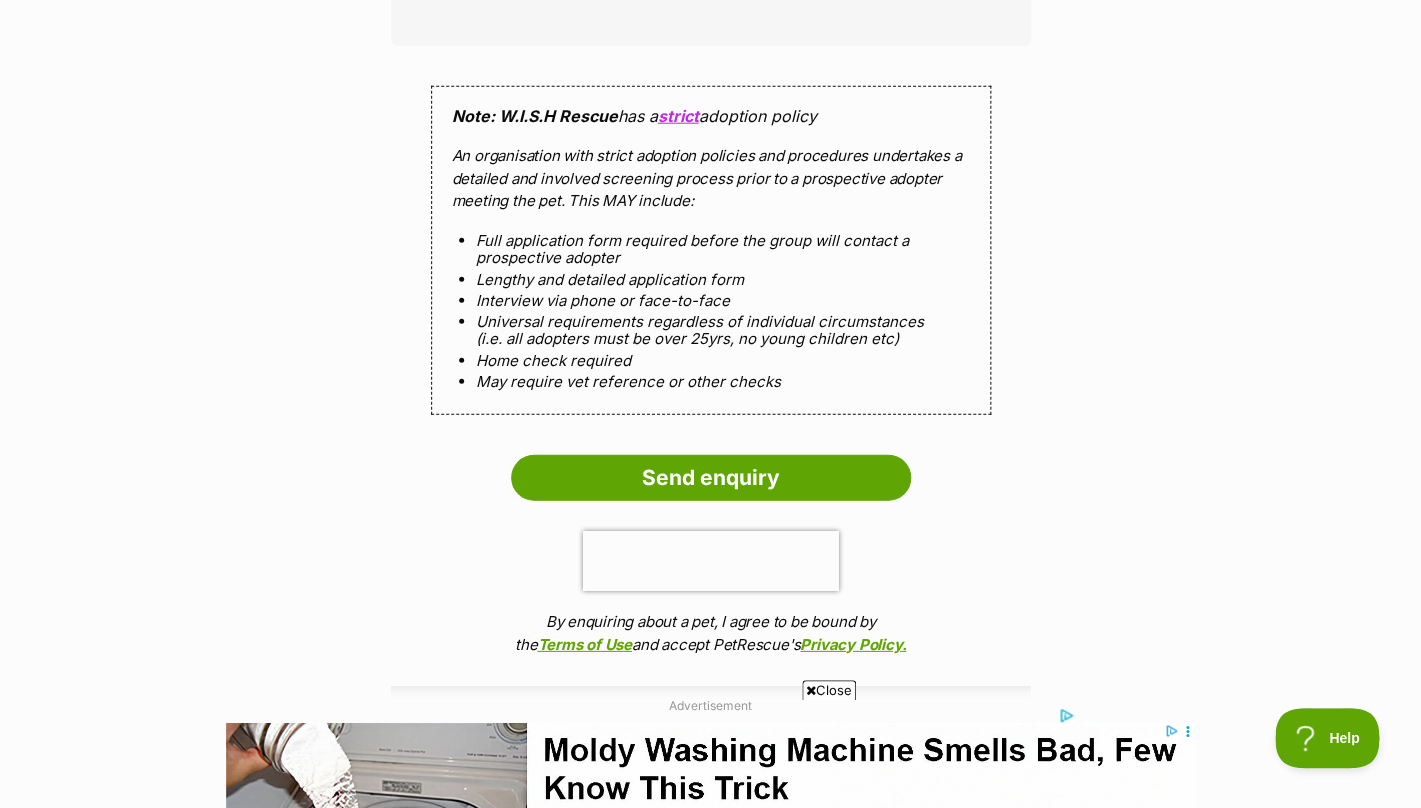 click on "Universal requirements regardless of individual circumstances (i.e. all adopters must be over 25yrs, no young children etc)" at bounding box center (711, 330) 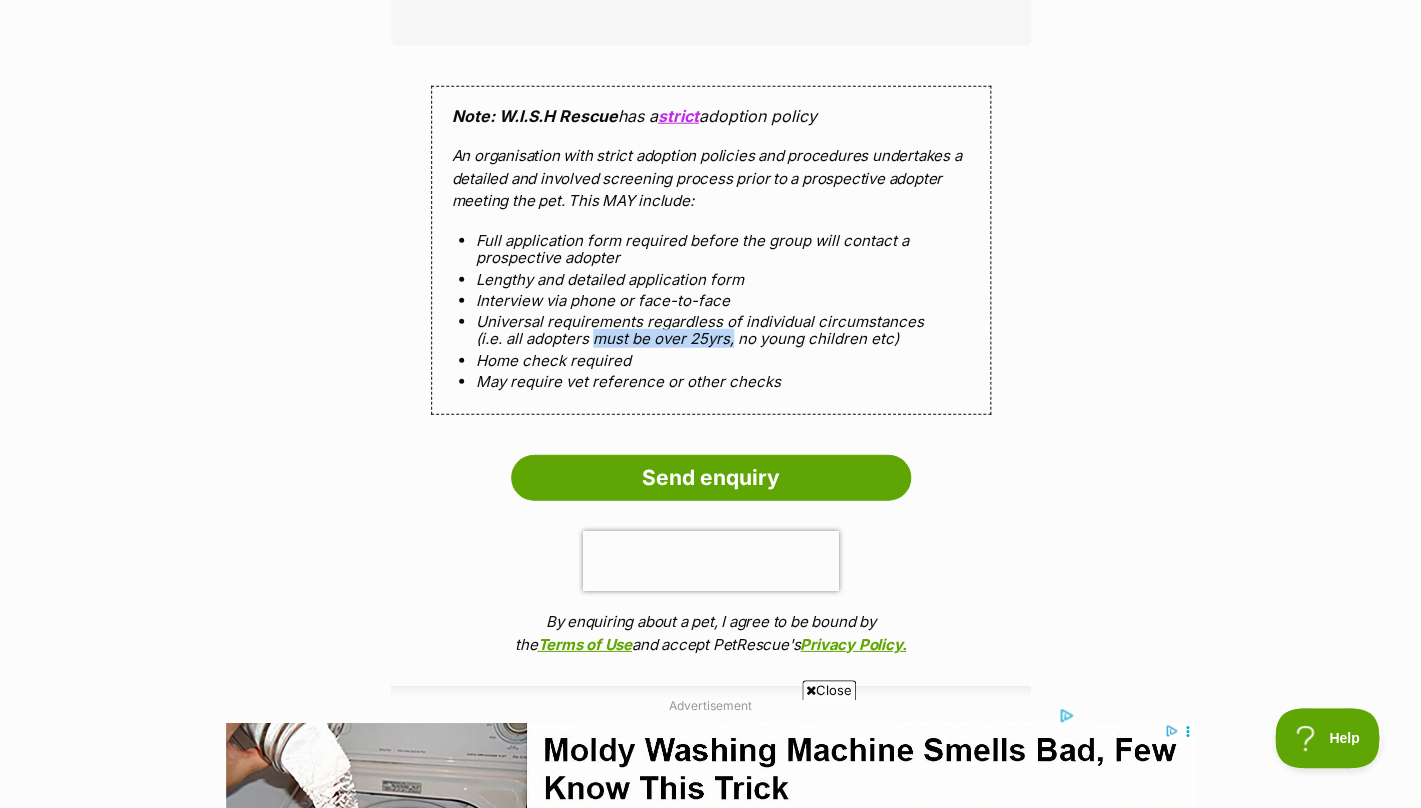 drag, startPoint x: 599, startPoint y: 353, endPoint x: 733, endPoint y: 366, distance: 134.62912 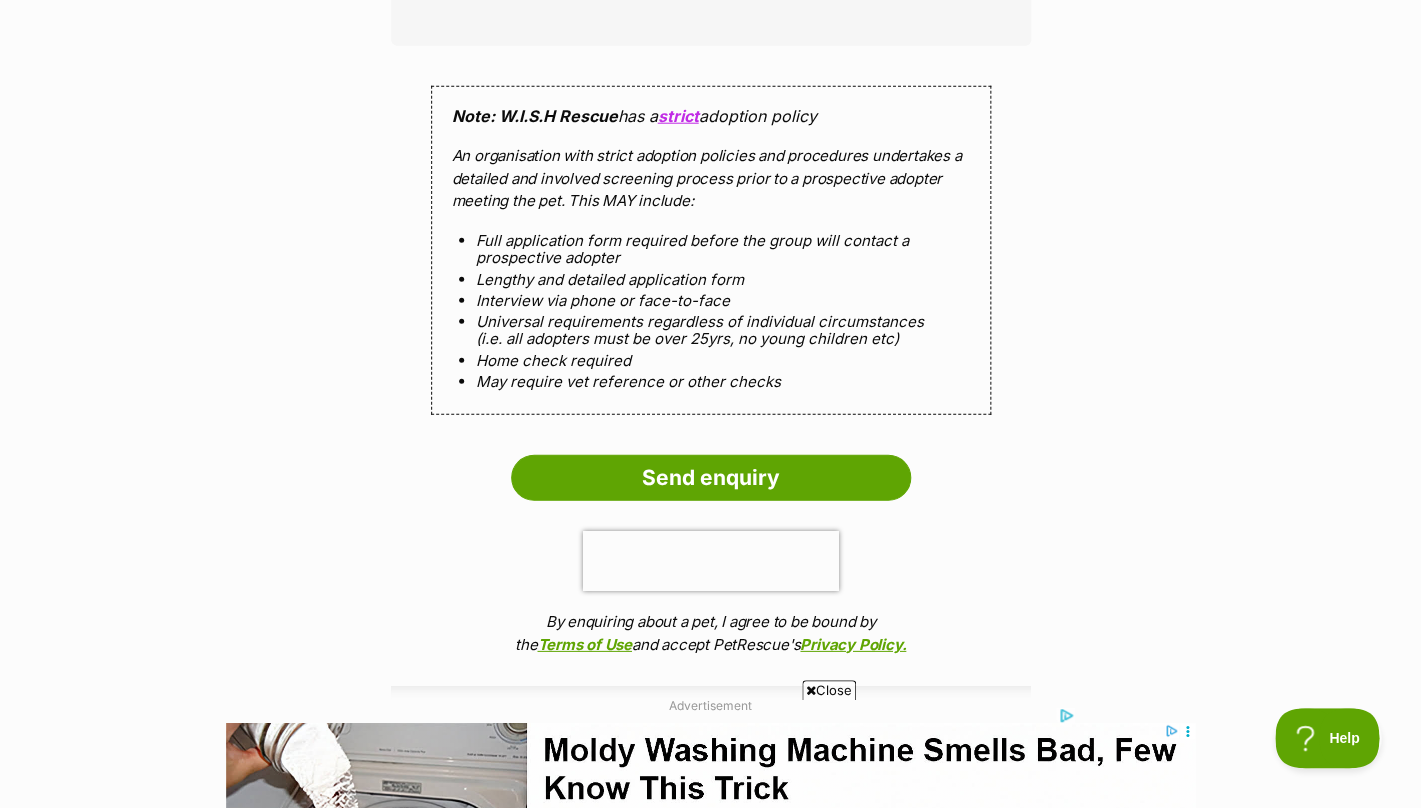 click on "Full application form required before the group will contact a prospective adopter
Lengthy and detailed application form
Interview via phone or face-to-face
Universal requirements regardless of individual circumstances (i.e. all adopters must be over 25yrs, no young children etc)
Home check required
May require vet reference or other checks" at bounding box center [711, 311] 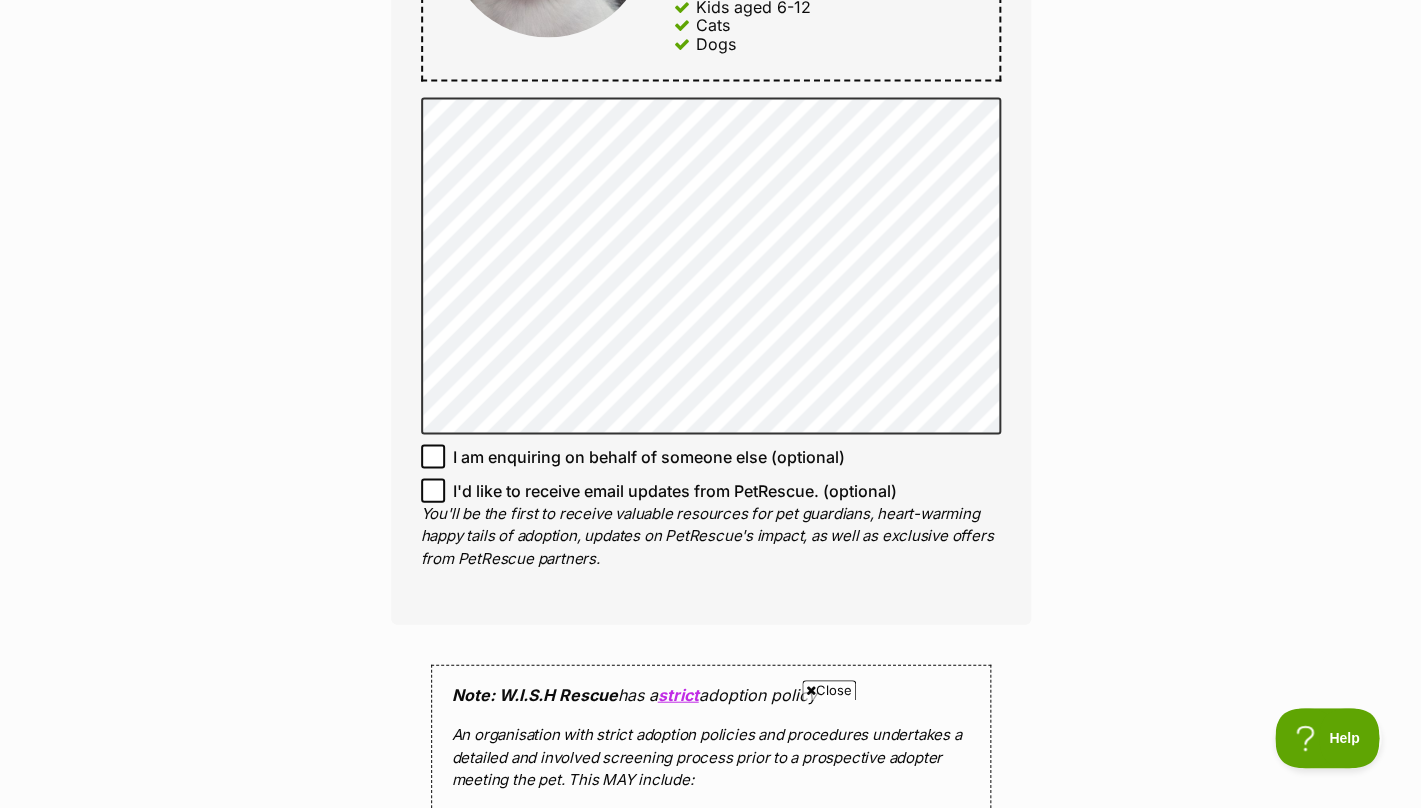 scroll, scrollTop: 1242, scrollLeft: 0, axis: vertical 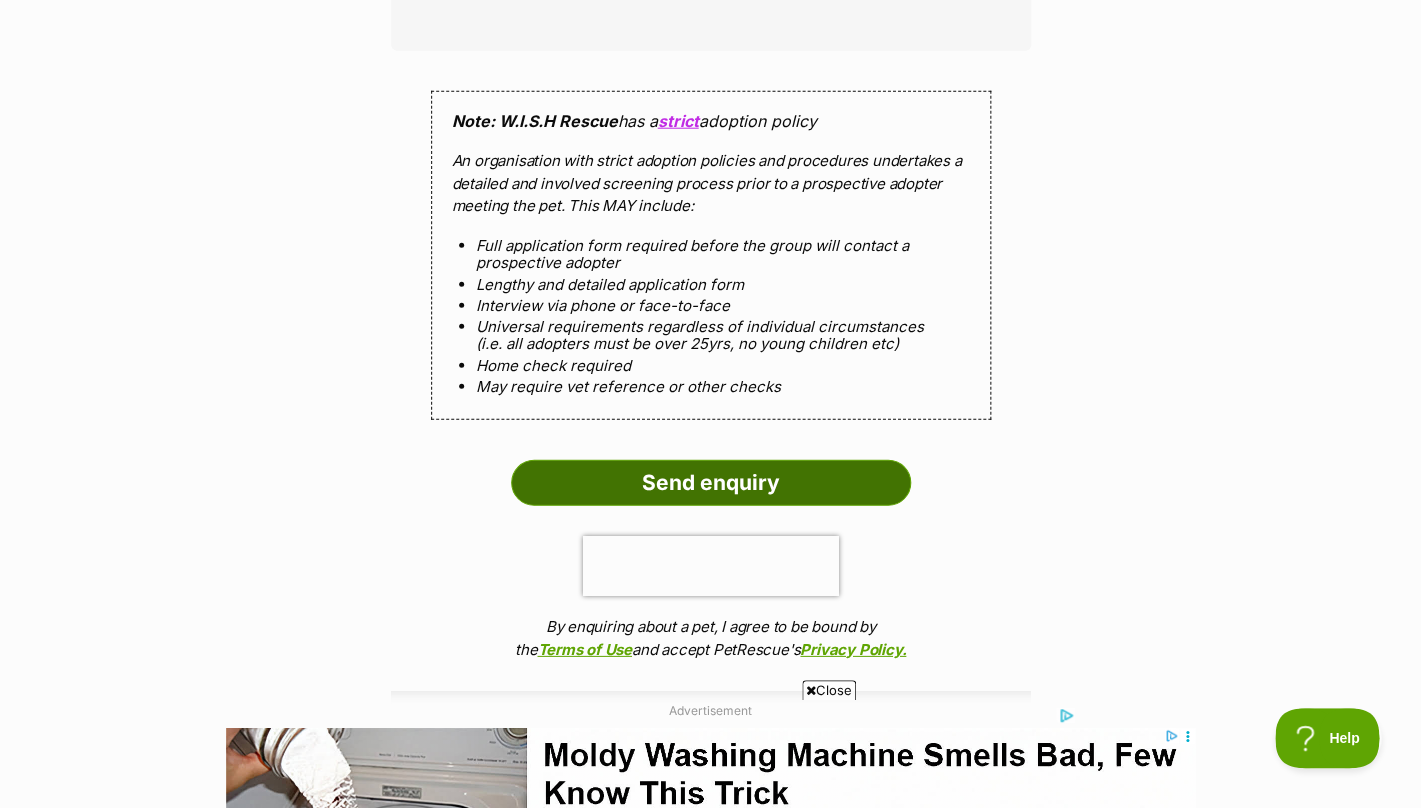 click on "Send enquiry" at bounding box center (711, 483) 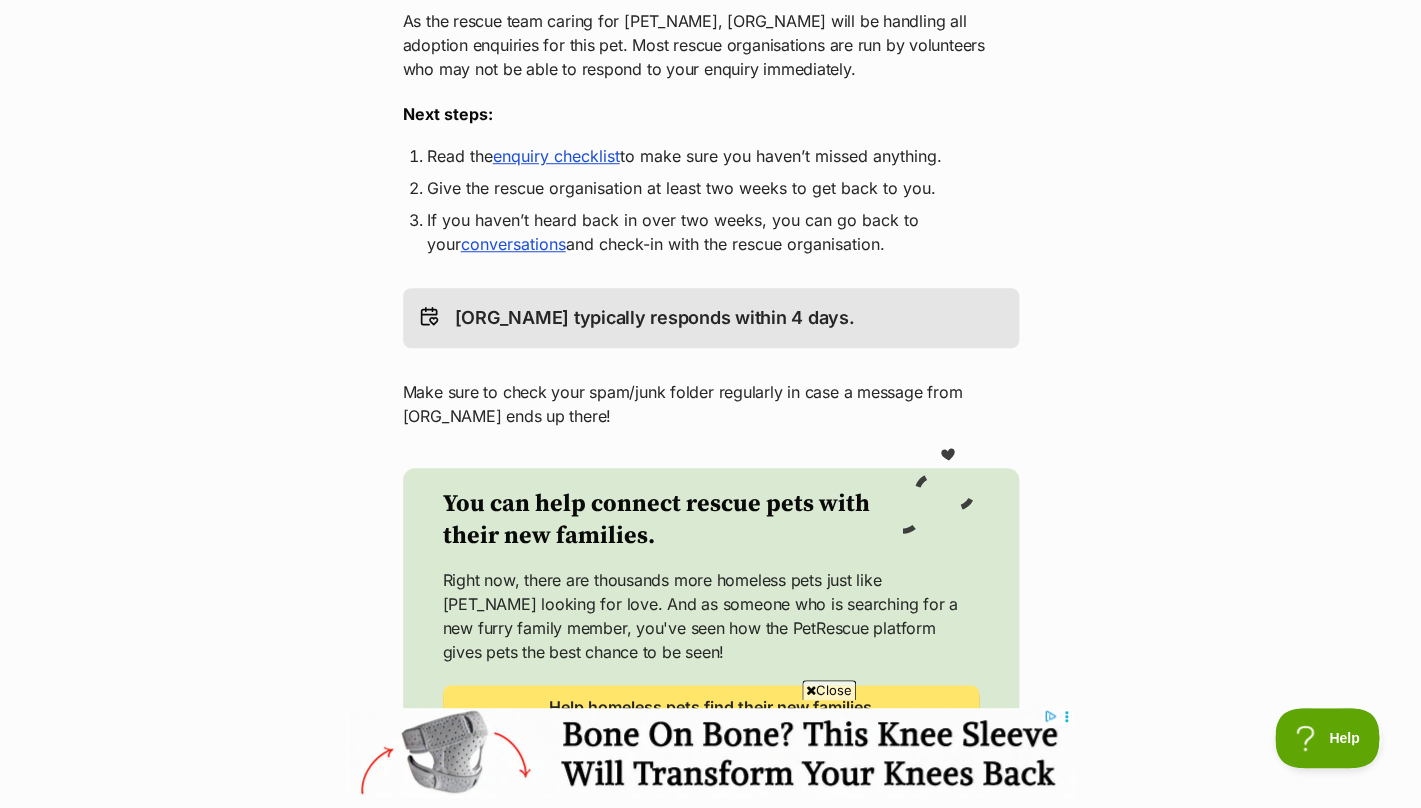 scroll, scrollTop: 454, scrollLeft: 0, axis: vertical 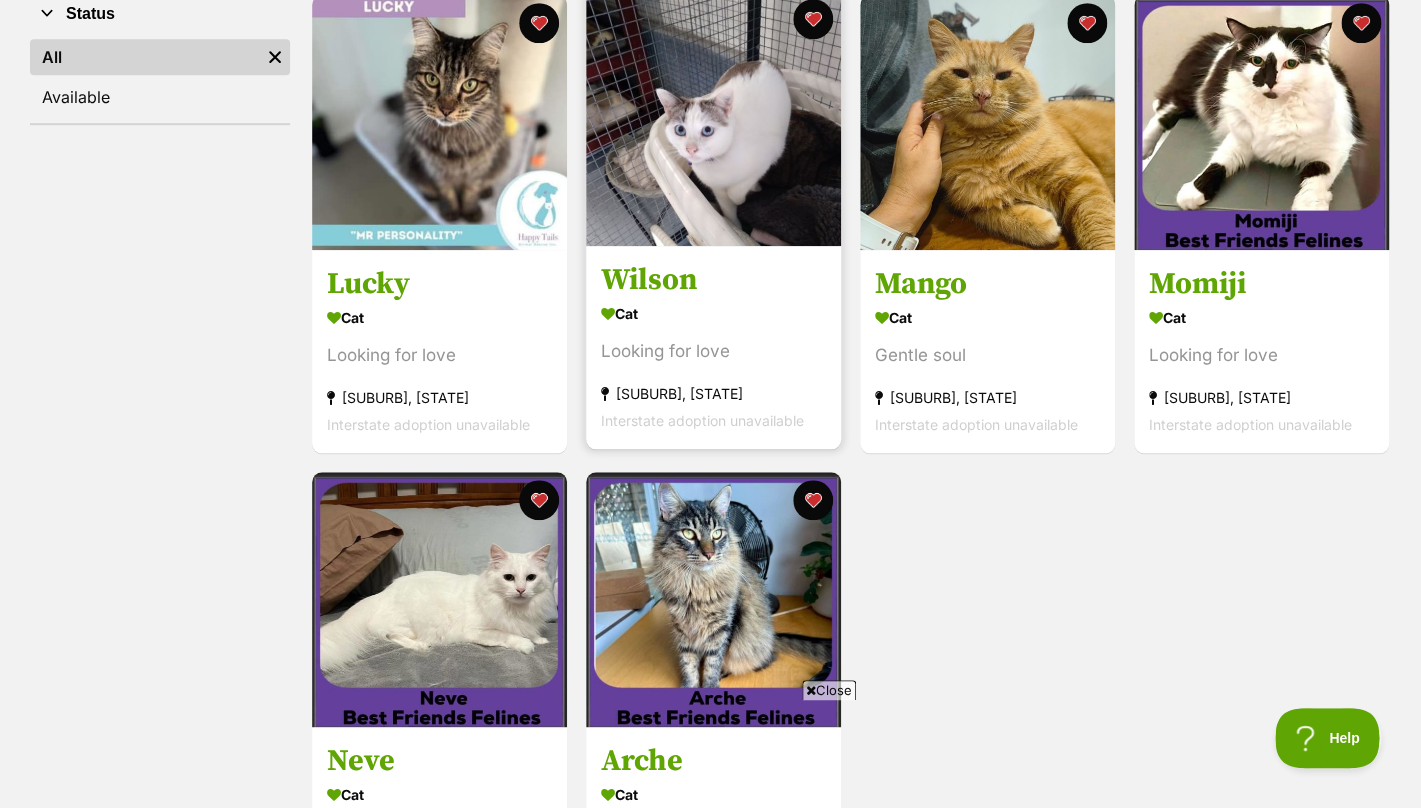 click on "Looking for love" at bounding box center [713, 351] 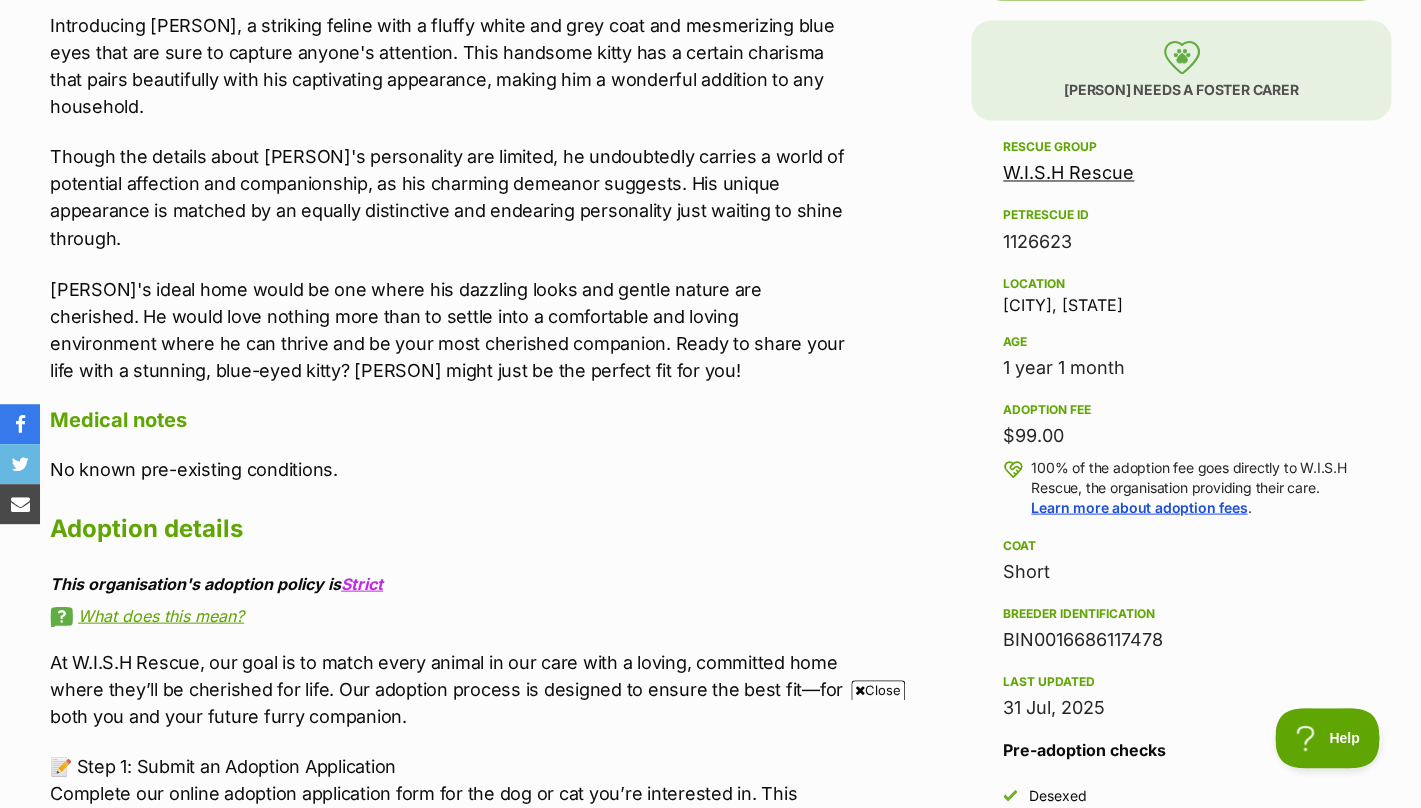 scroll, scrollTop: 0, scrollLeft: 0, axis: both 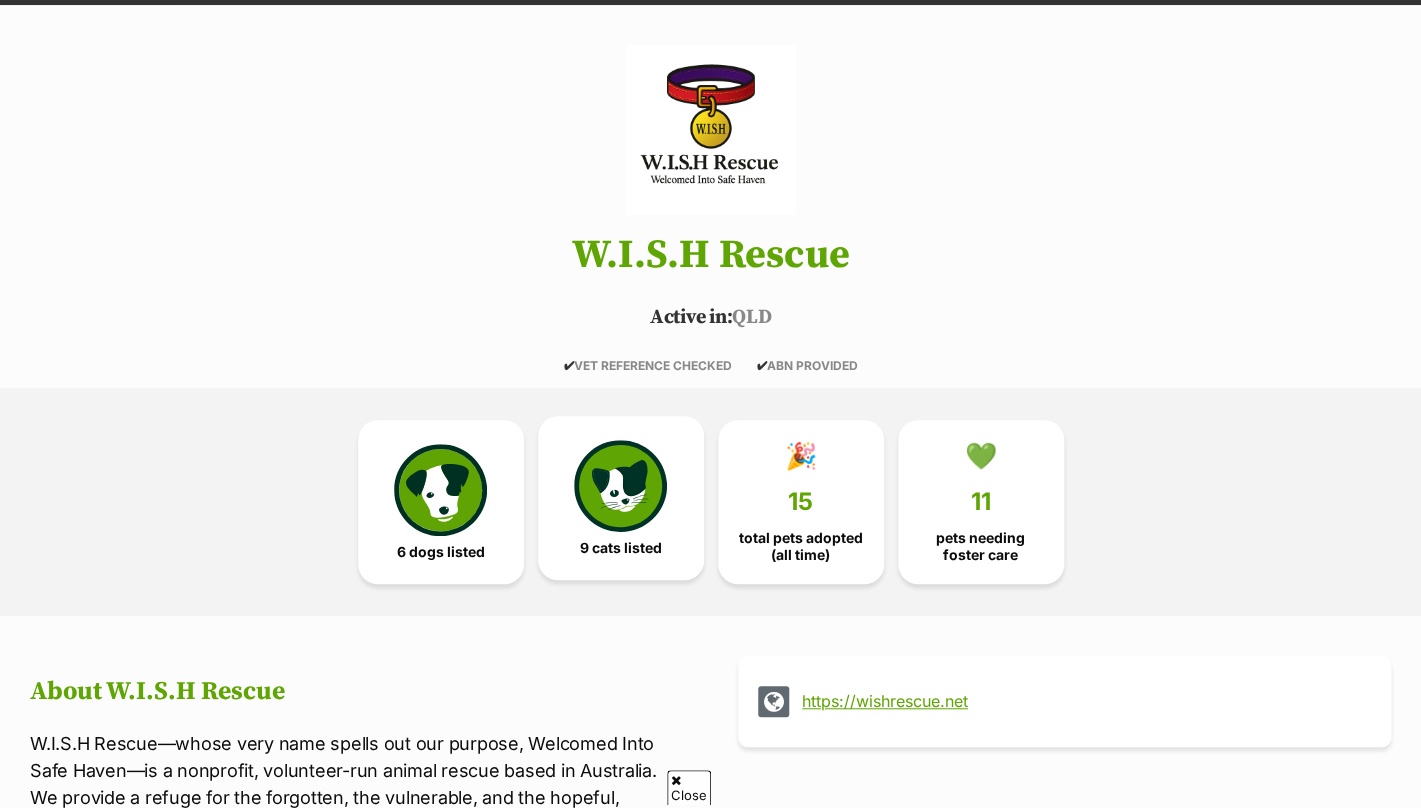 click at bounding box center (620, 486) 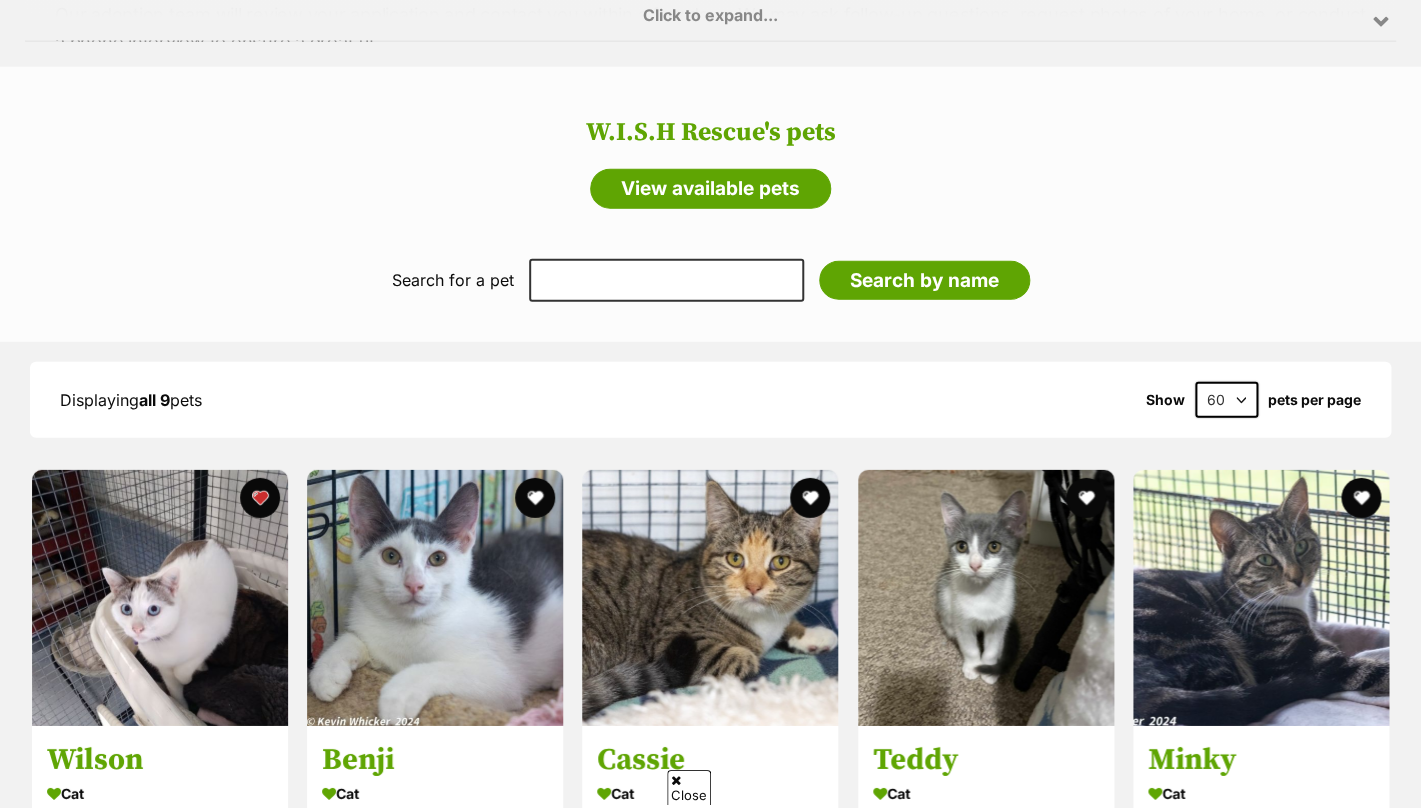 scroll, scrollTop: 0, scrollLeft: 0, axis: both 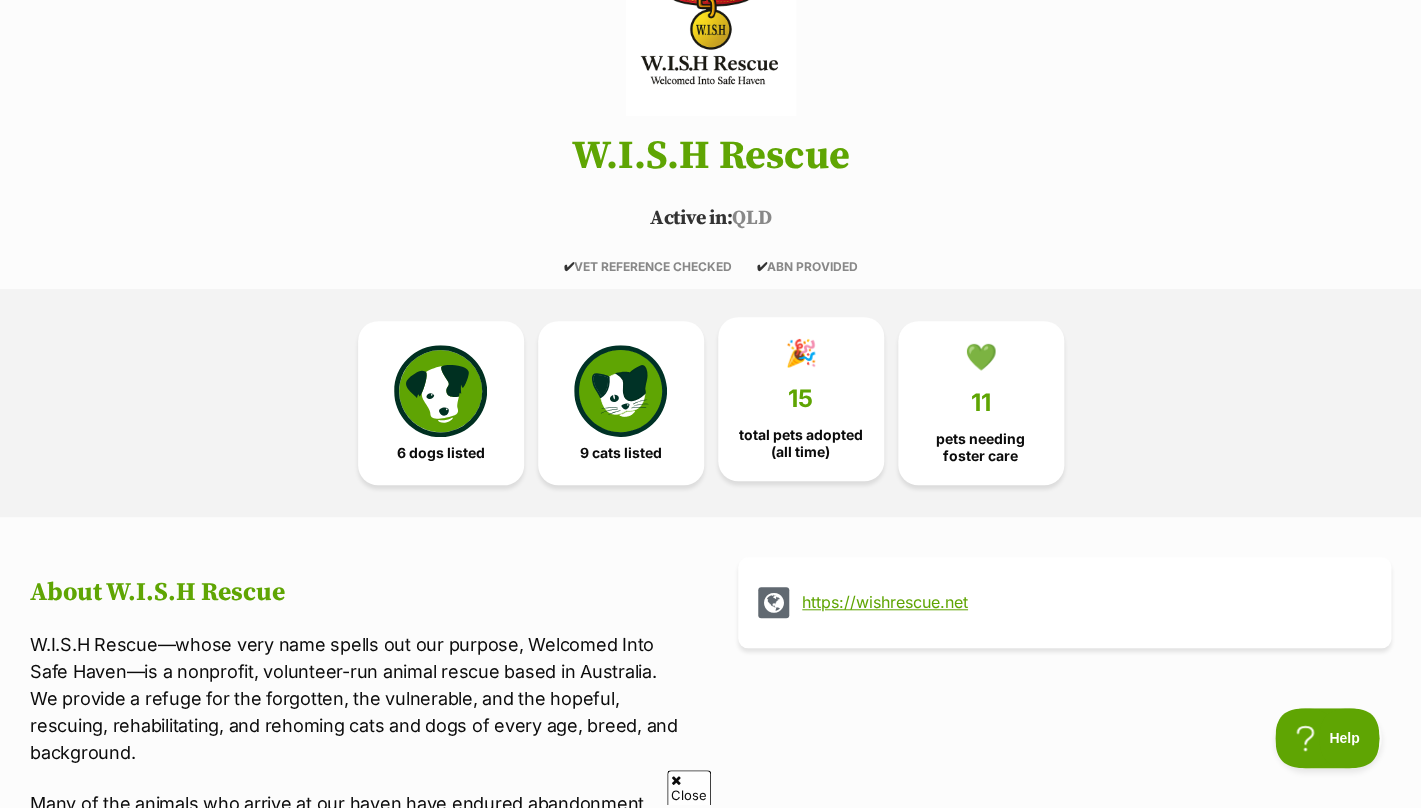 click on "🎉
15
total pets adopted (all time)" at bounding box center [801, 399] 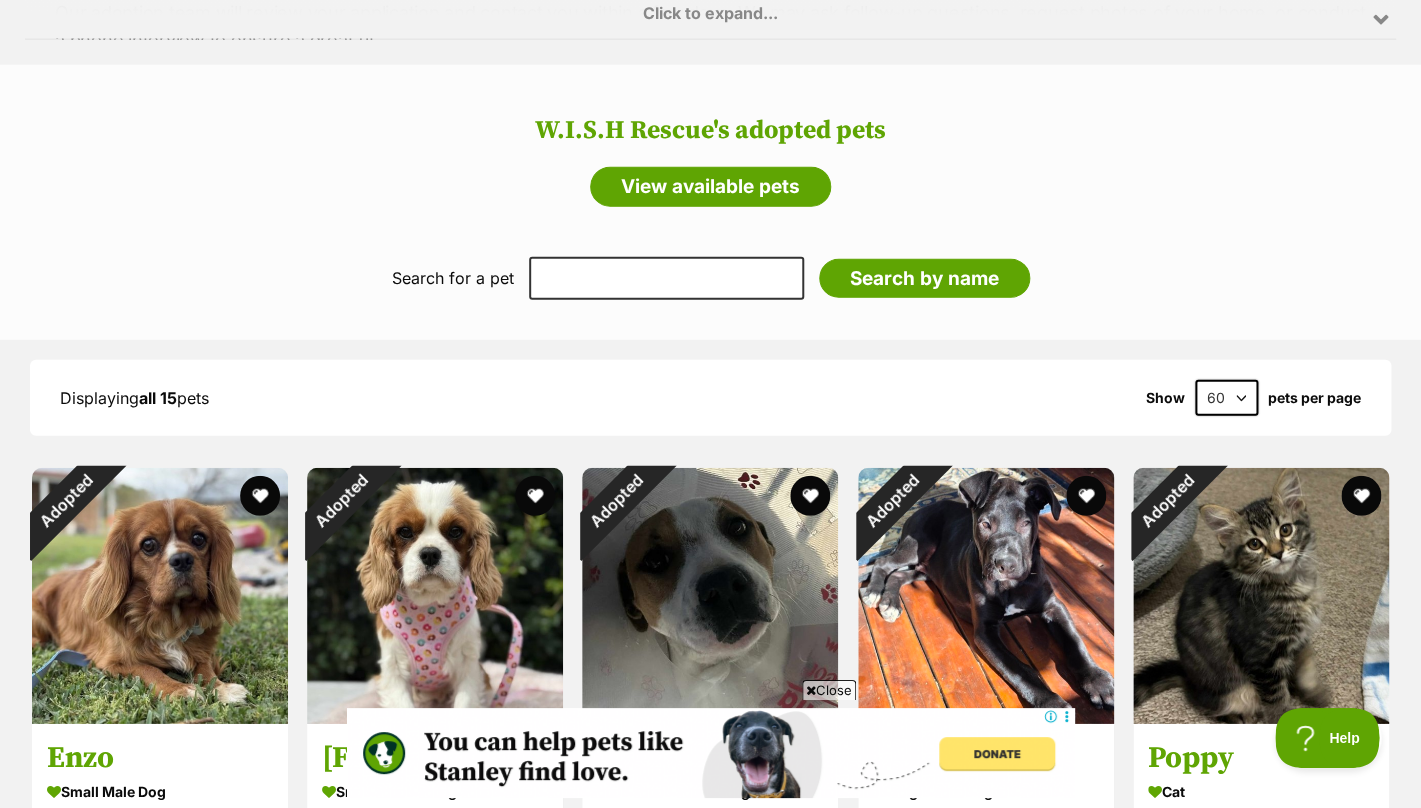 scroll, scrollTop: 1472, scrollLeft: 0, axis: vertical 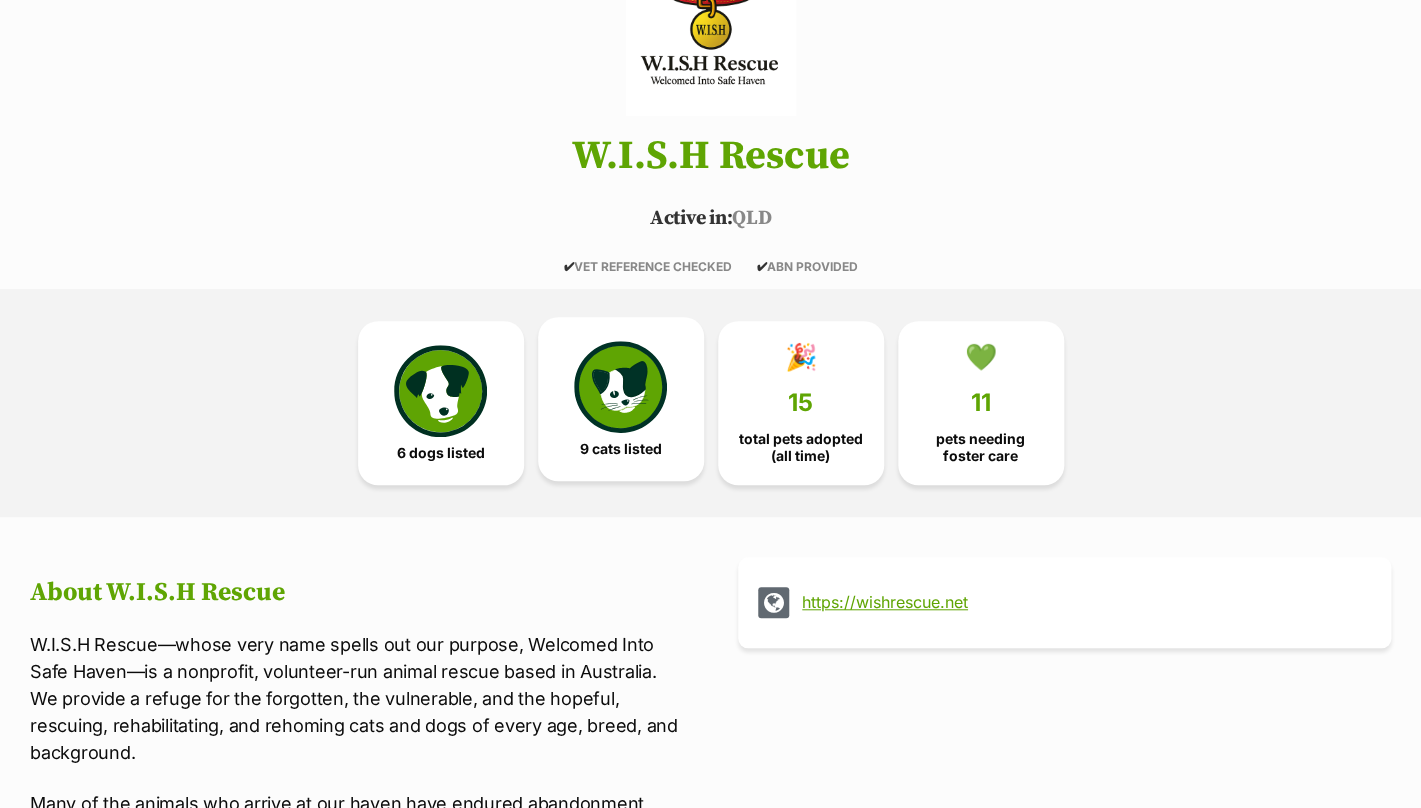 click on "9 cats listed" at bounding box center (621, 399) 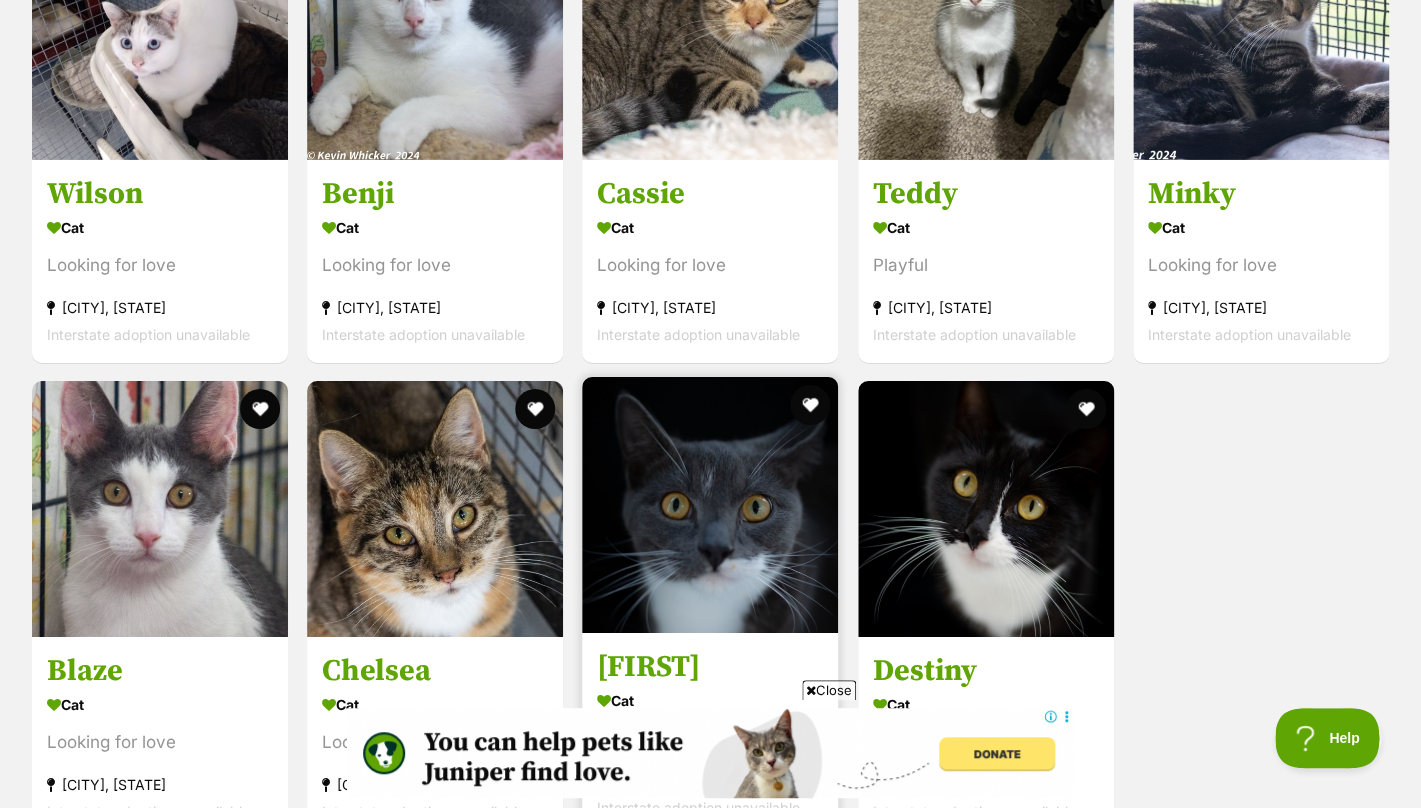 scroll, scrollTop: 0, scrollLeft: 0, axis: both 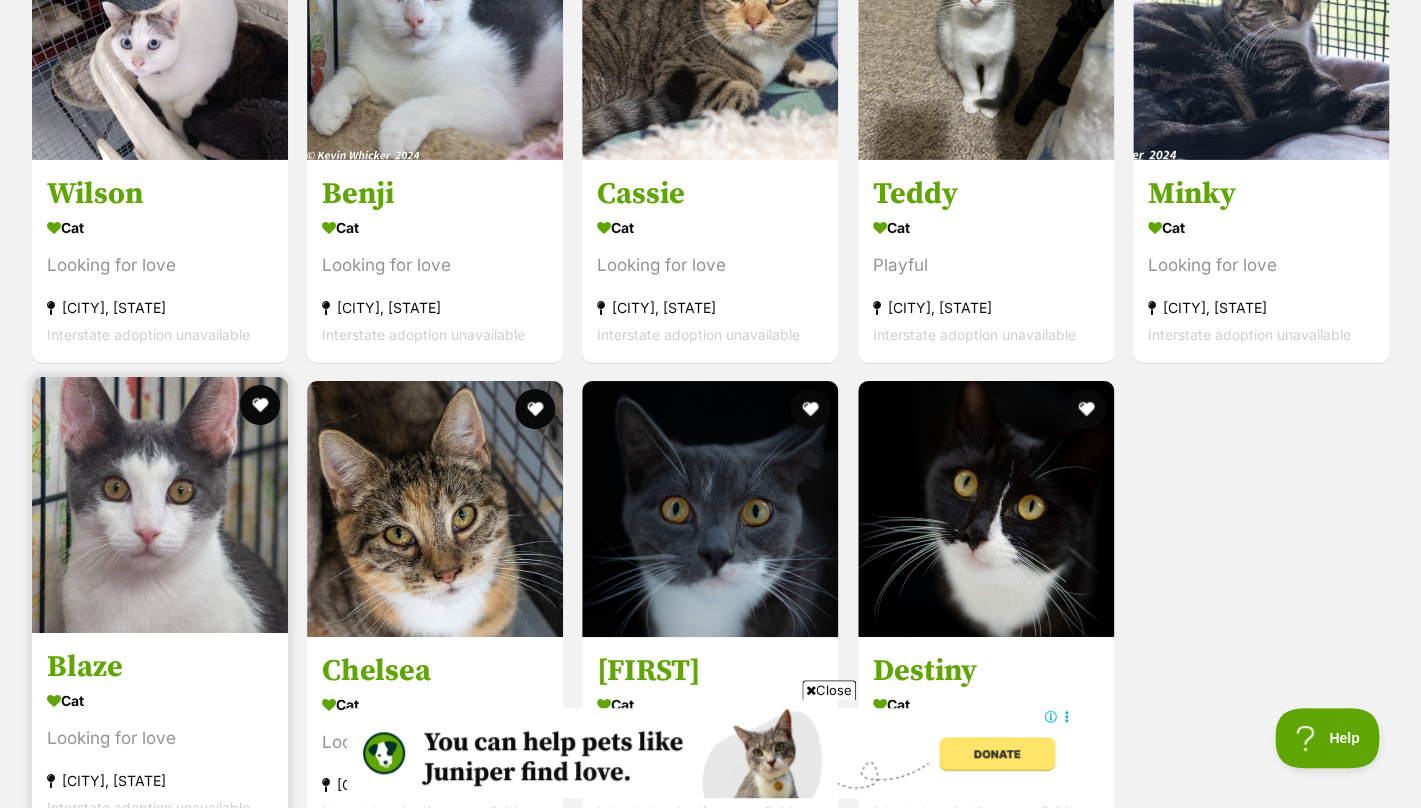 click on "Blaze" at bounding box center (160, 667) 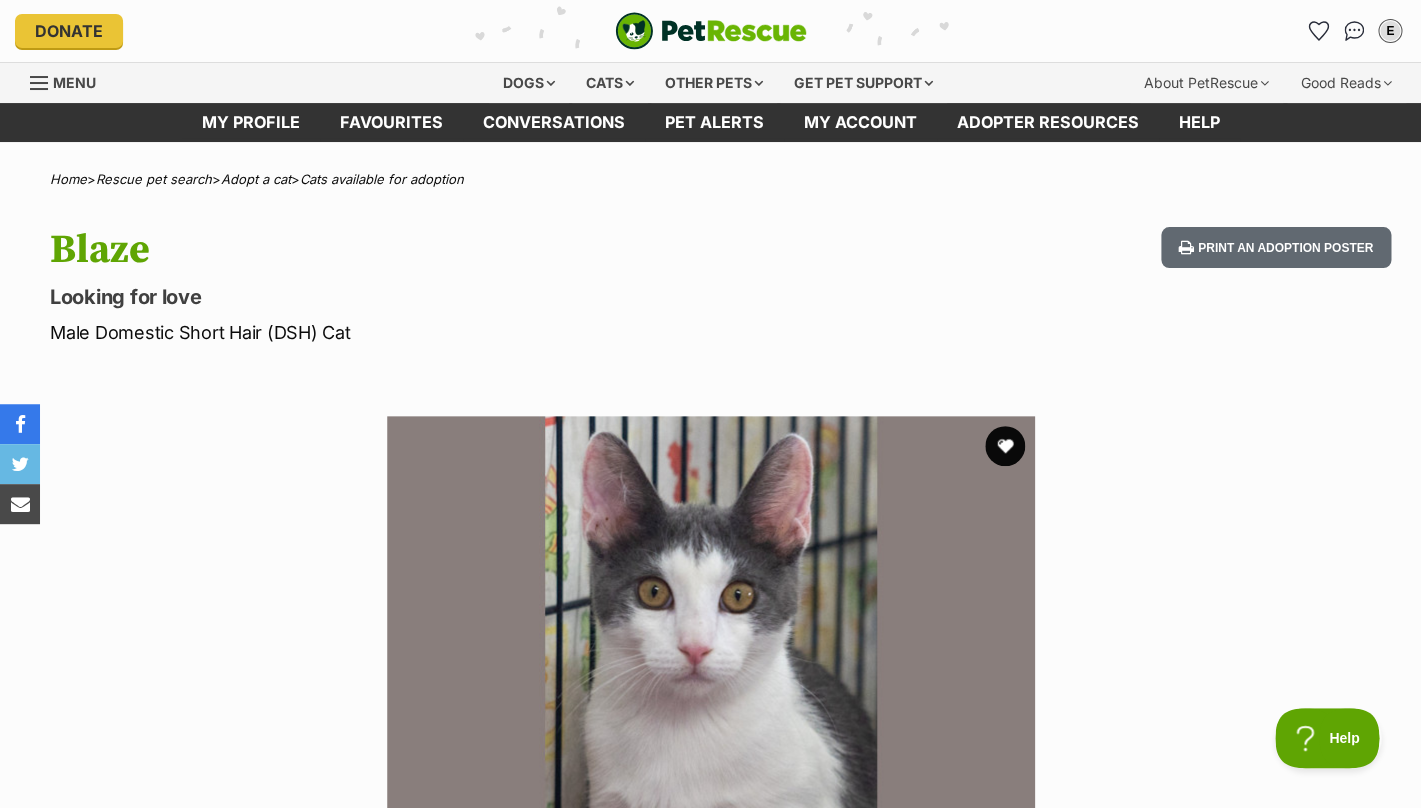 scroll, scrollTop: 0, scrollLeft: 0, axis: both 